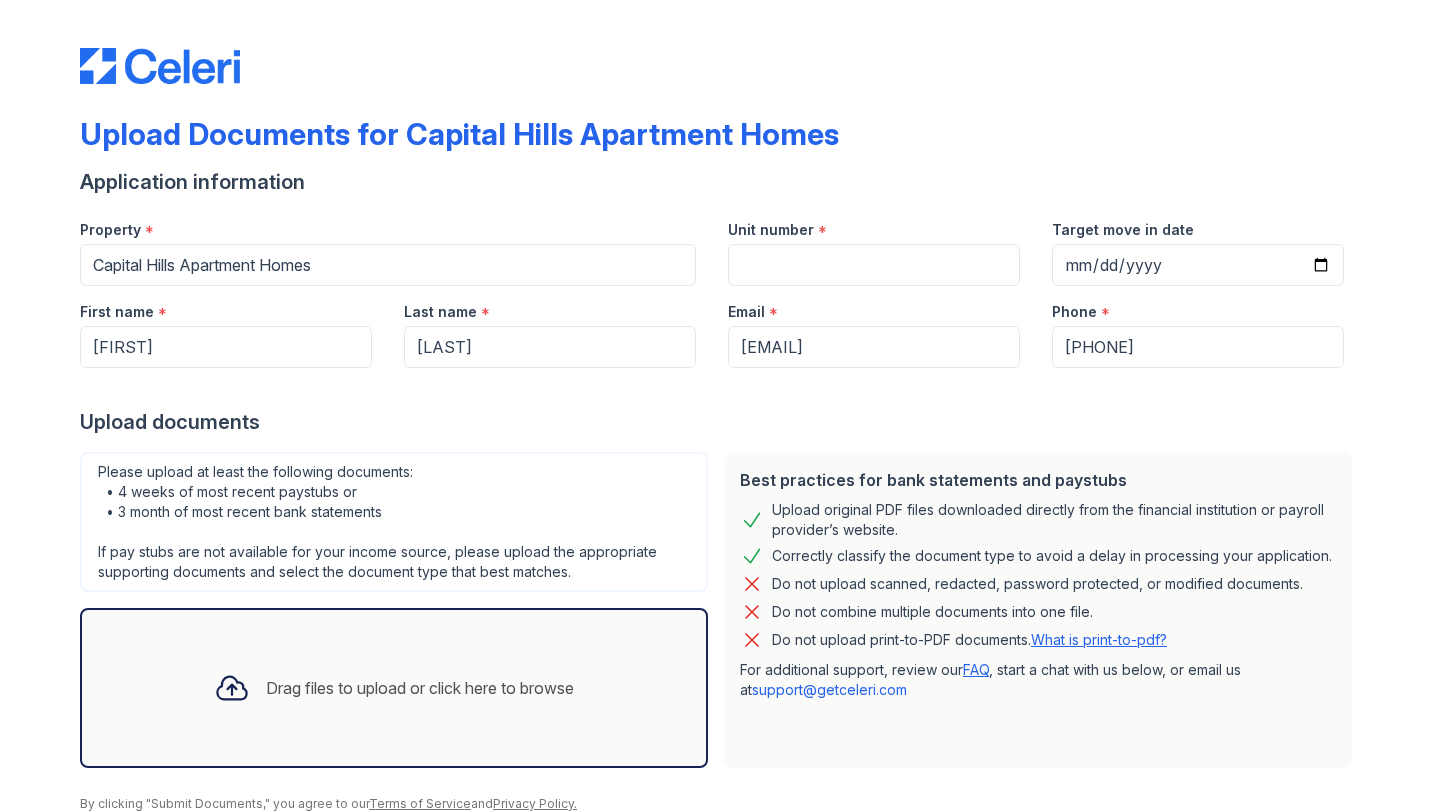 scroll, scrollTop: 0, scrollLeft: 0, axis: both 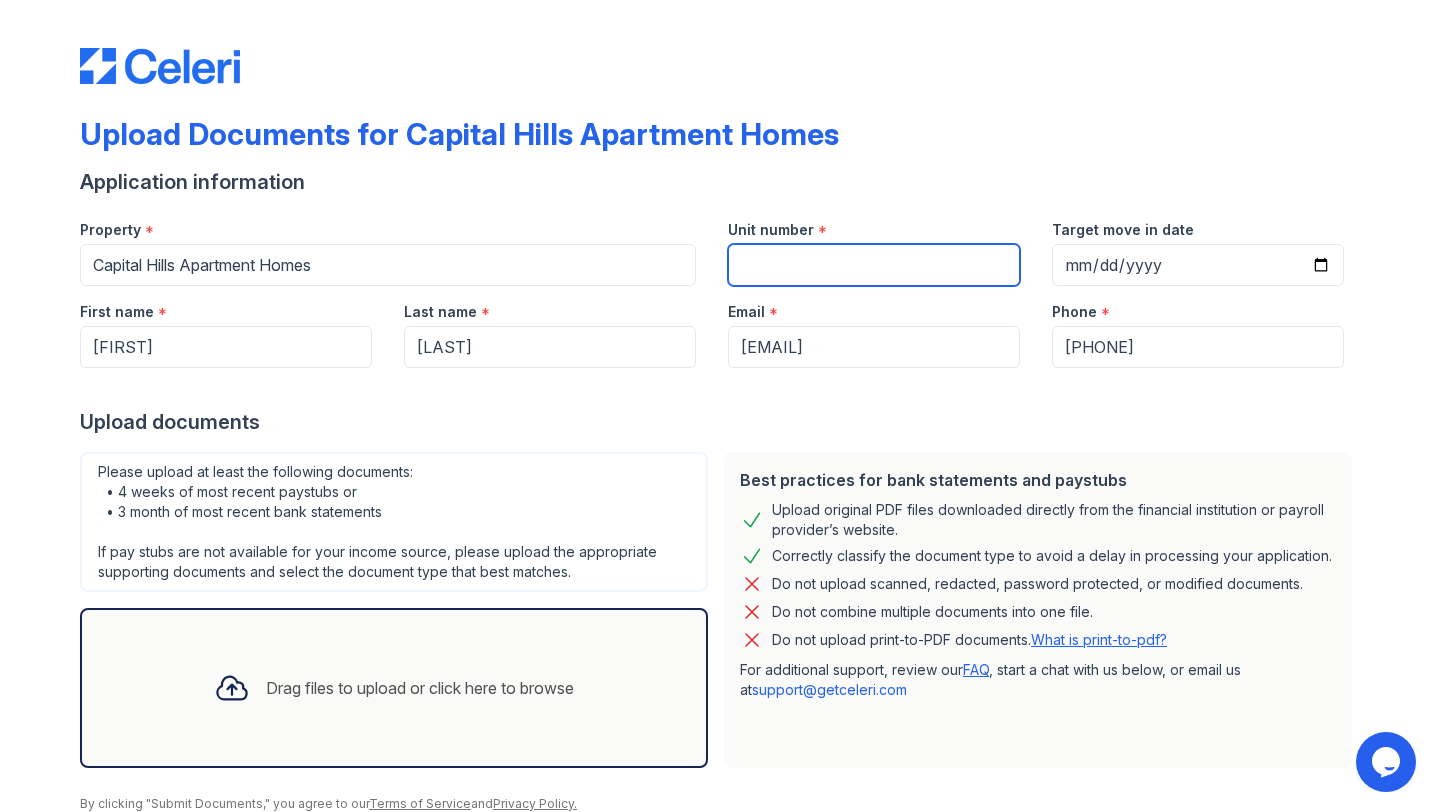 click on "Unit number" at bounding box center [874, 265] 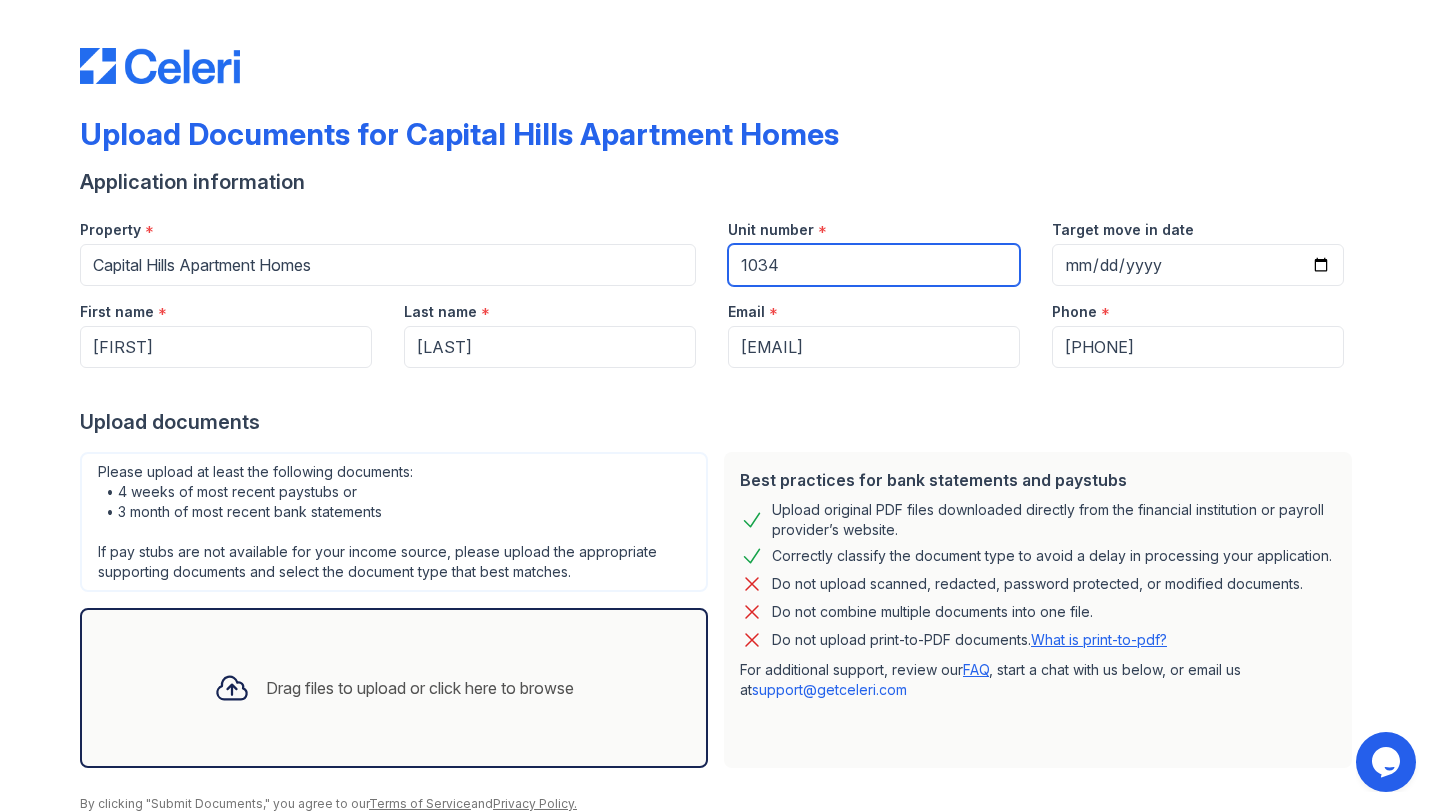 type on "1034" 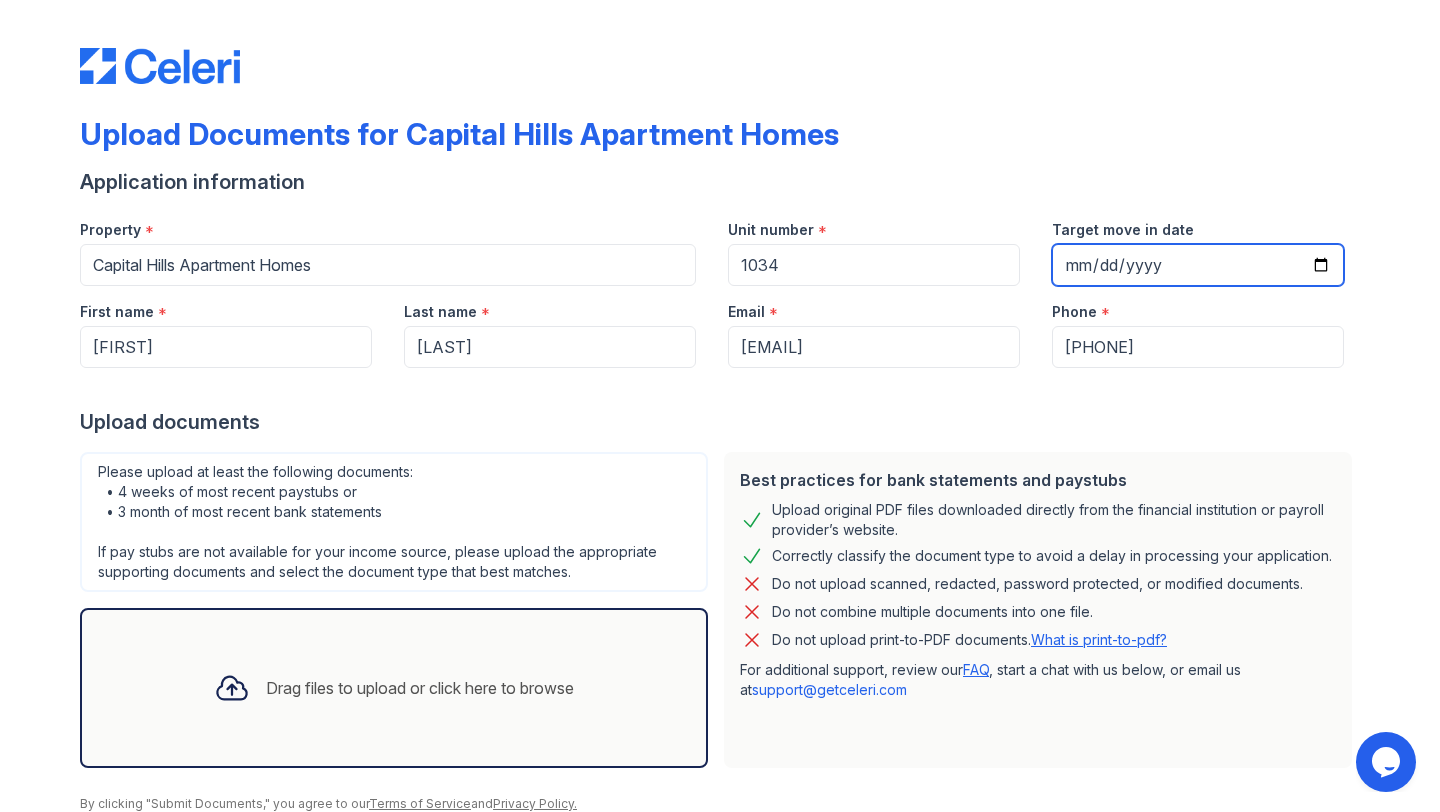 click on "Target move in date" at bounding box center [1198, 265] 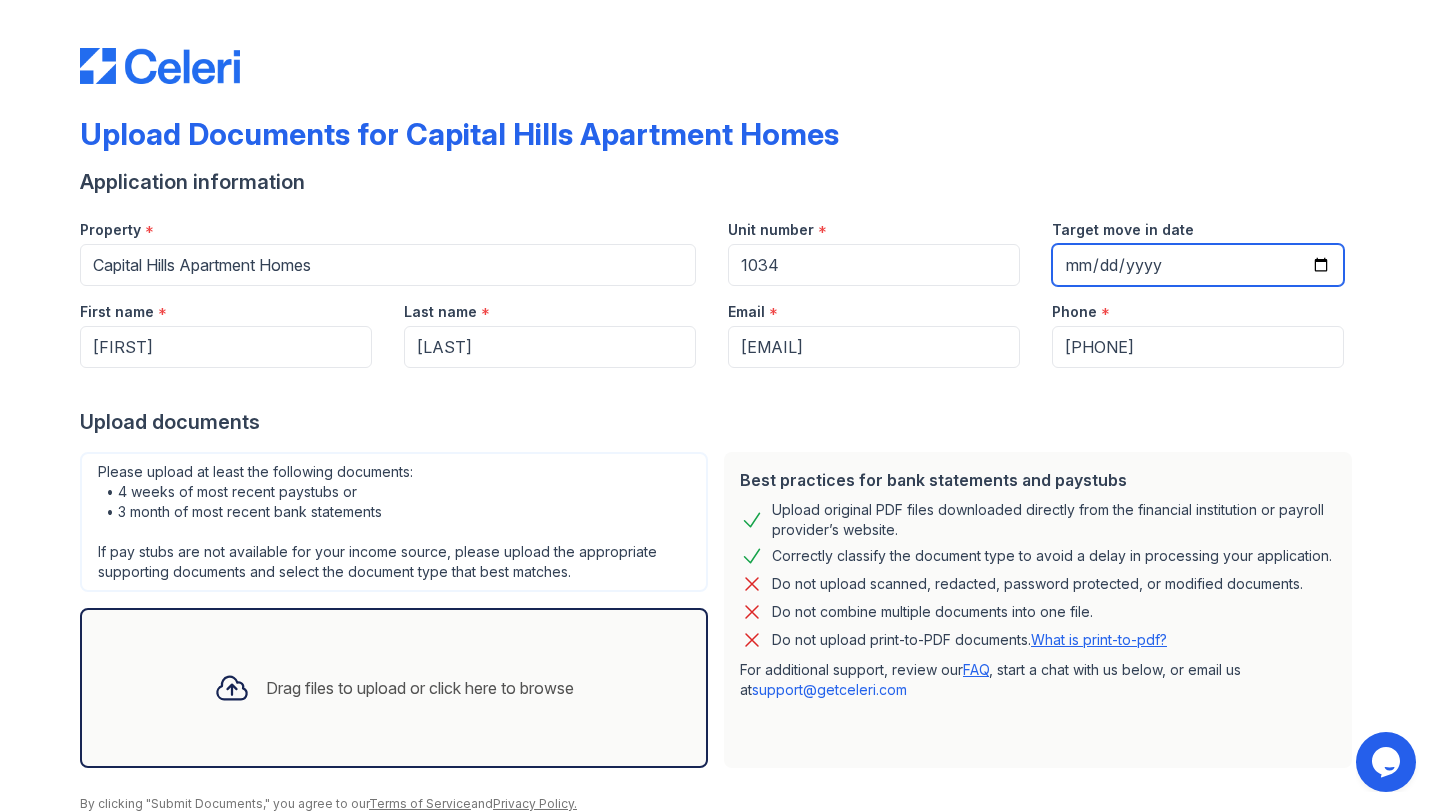 type on "[DATE]" 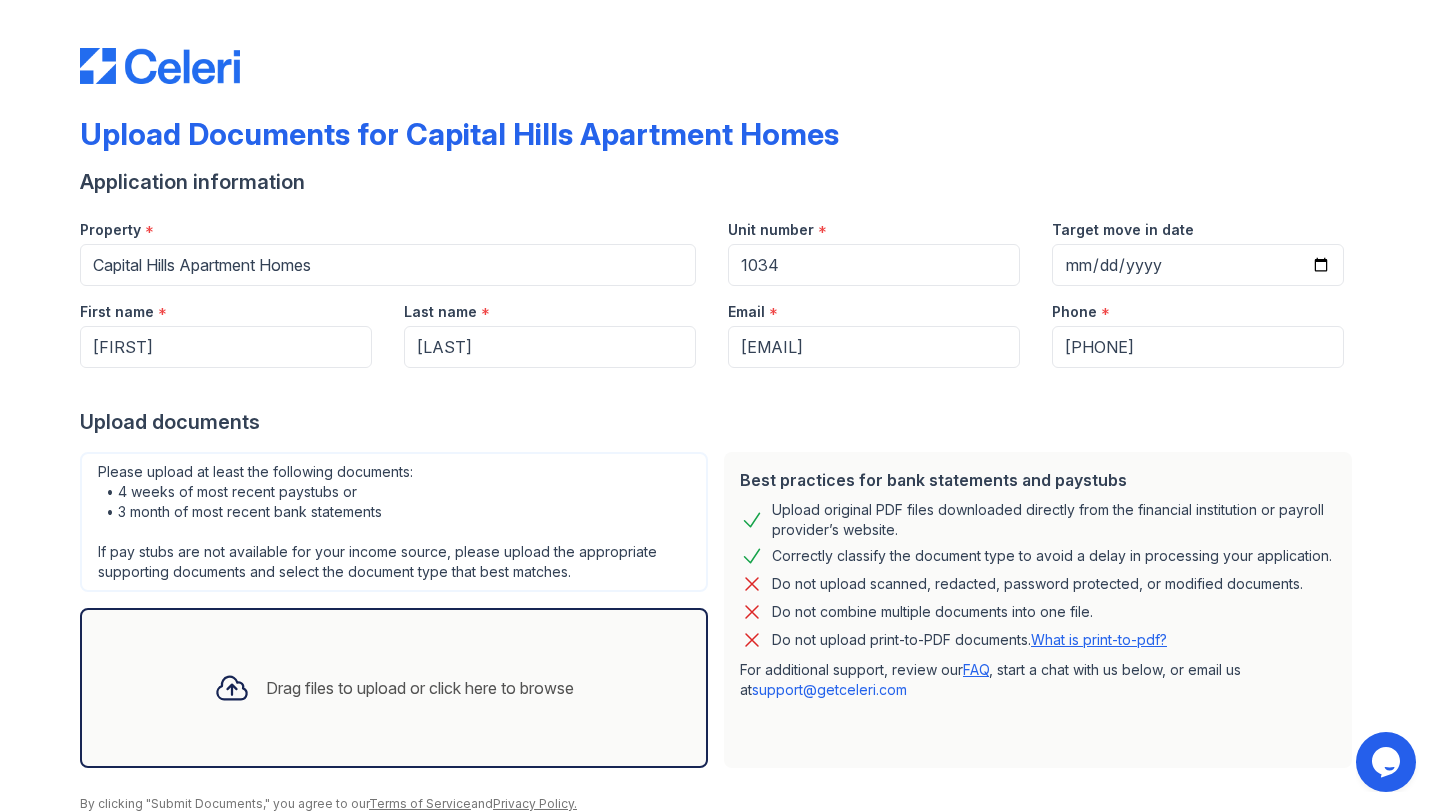 click at bounding box center [720, 388] 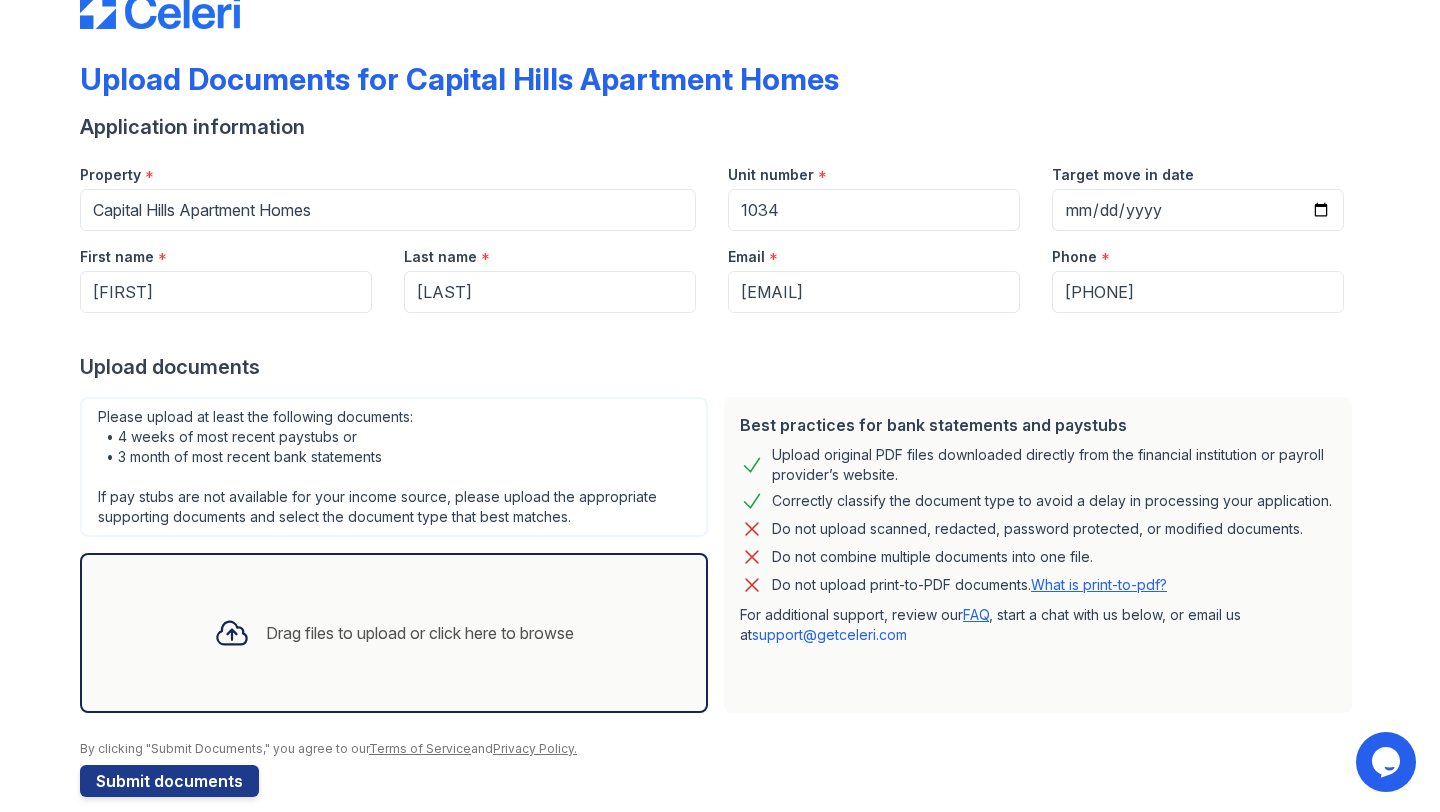 scroll, scrollTop: 80, scrollLeft: 0, axis: vertical 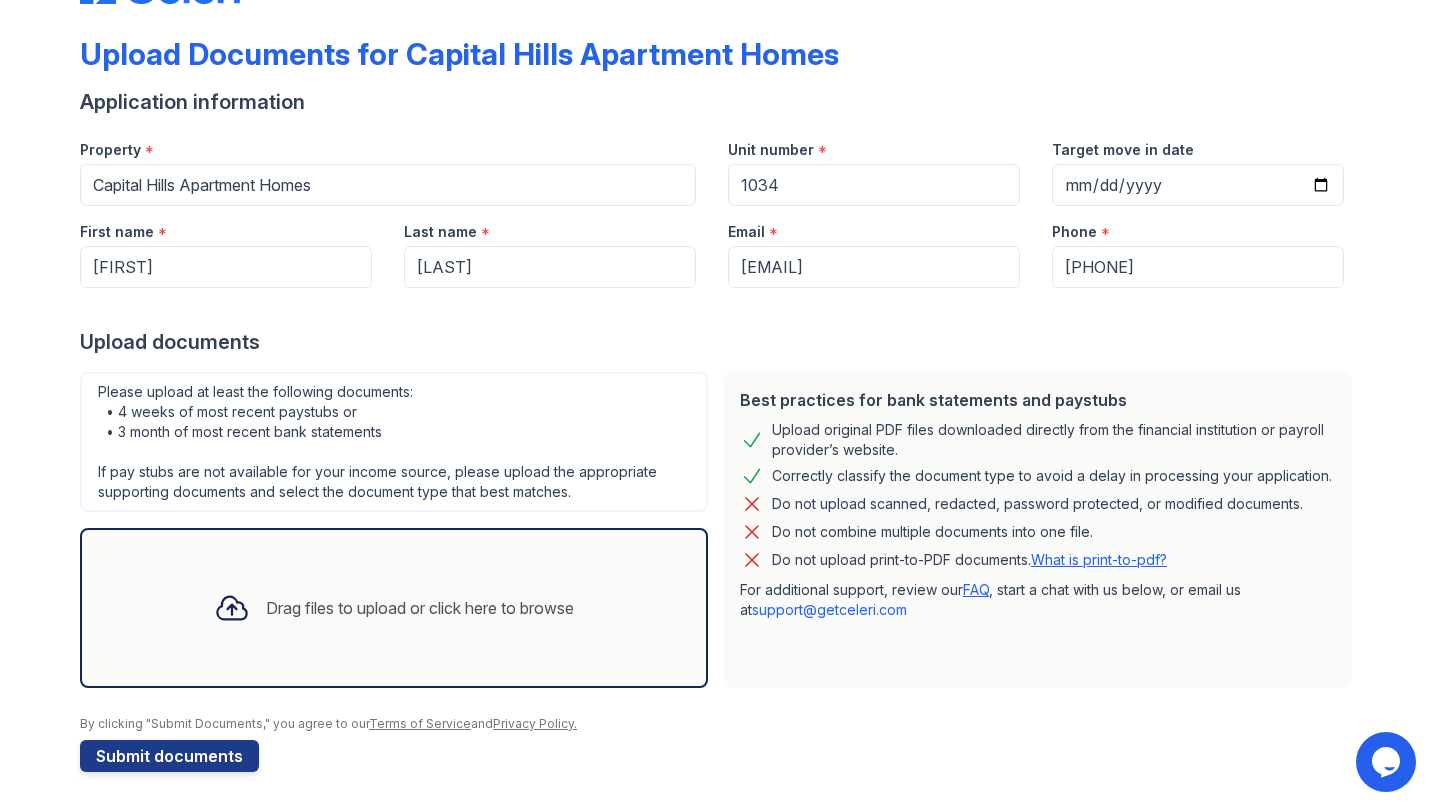 click on "Drag files to upload or click here to browse" at bounding box center [420, 608] 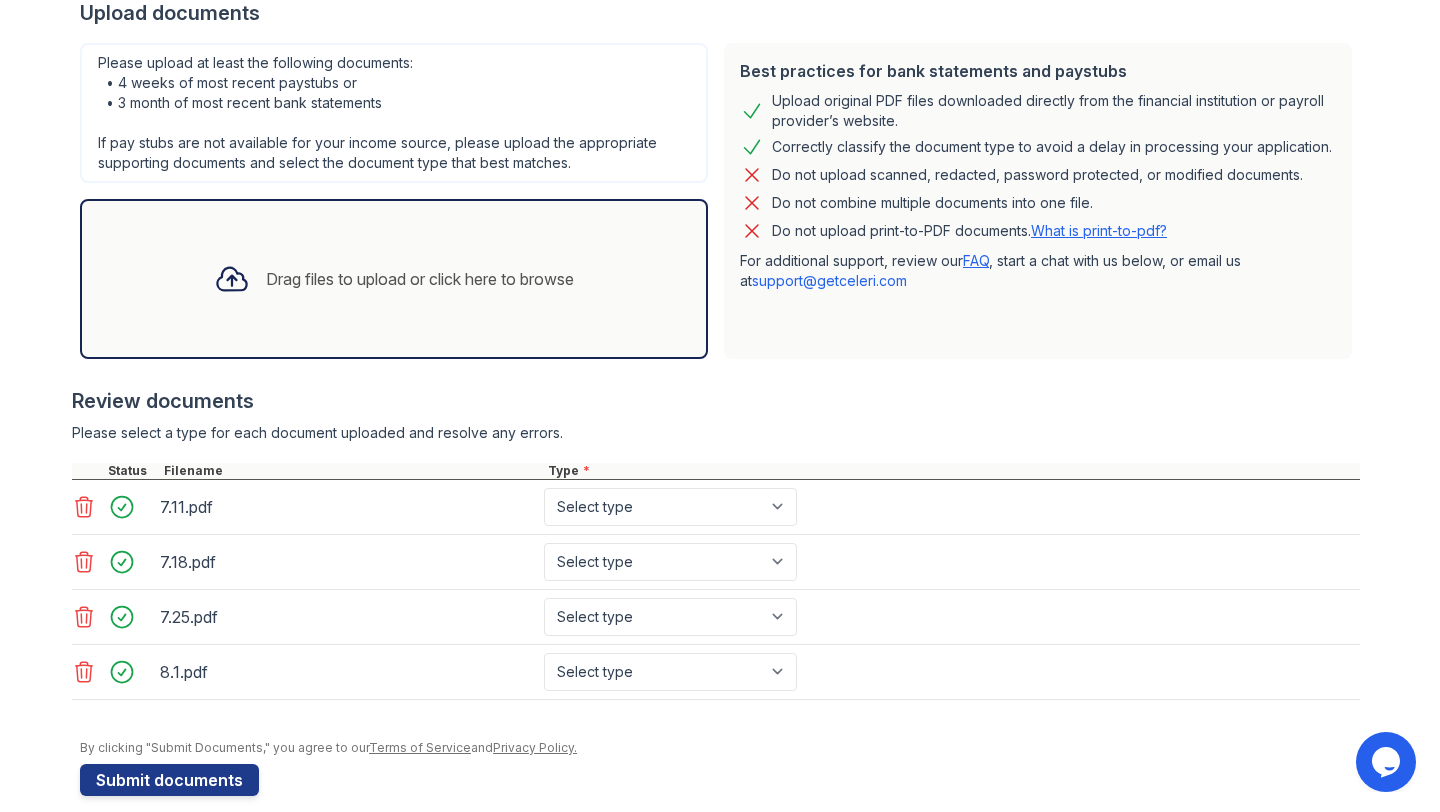scroll, scrollTop: 433, scrollLeft: 0, axis: vertical 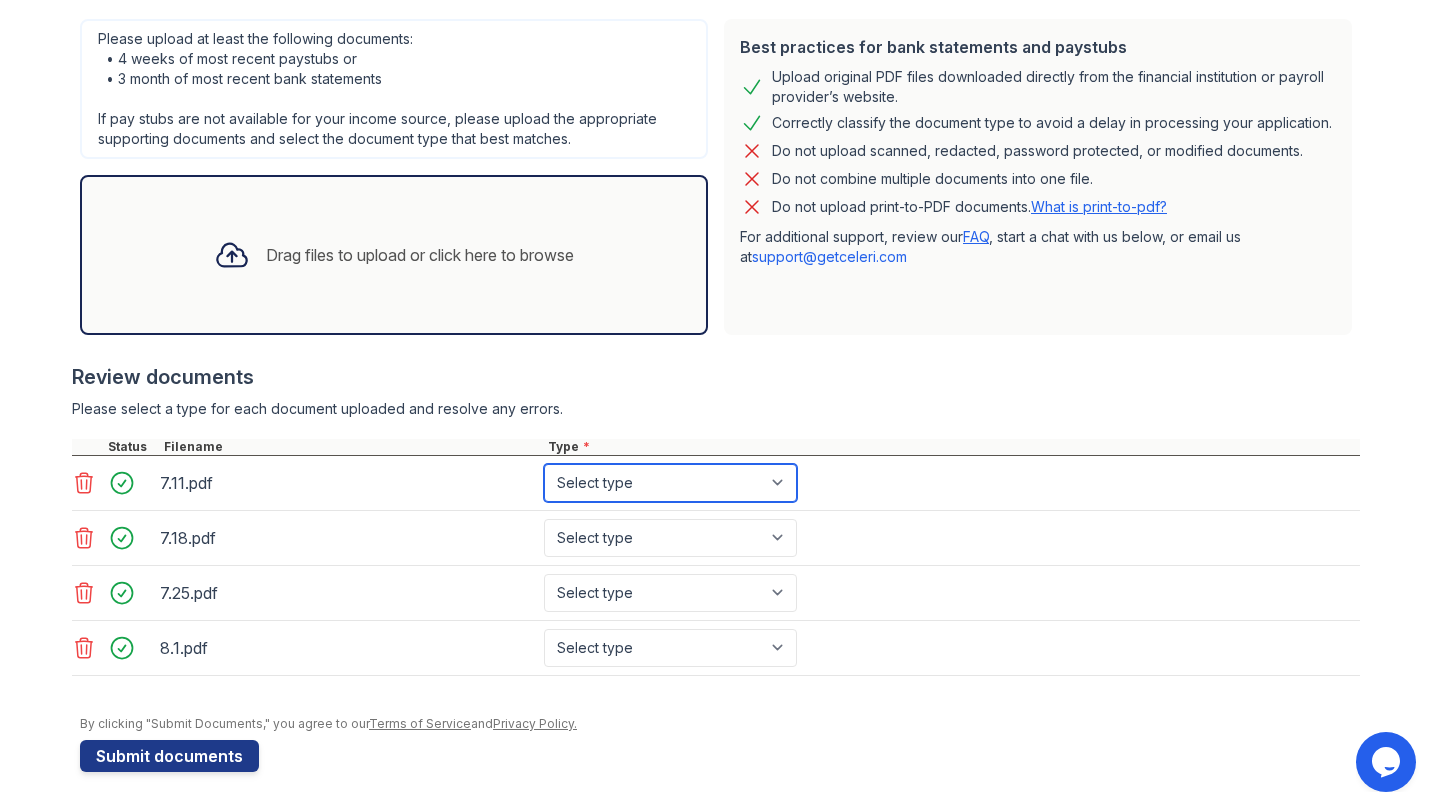 click on "Select type
Paystub
Bank Statement
Offer Letter
Tax Documents
Benefit Award Letter
Investment Account Statement
Other" at bounding box center (670, 483) 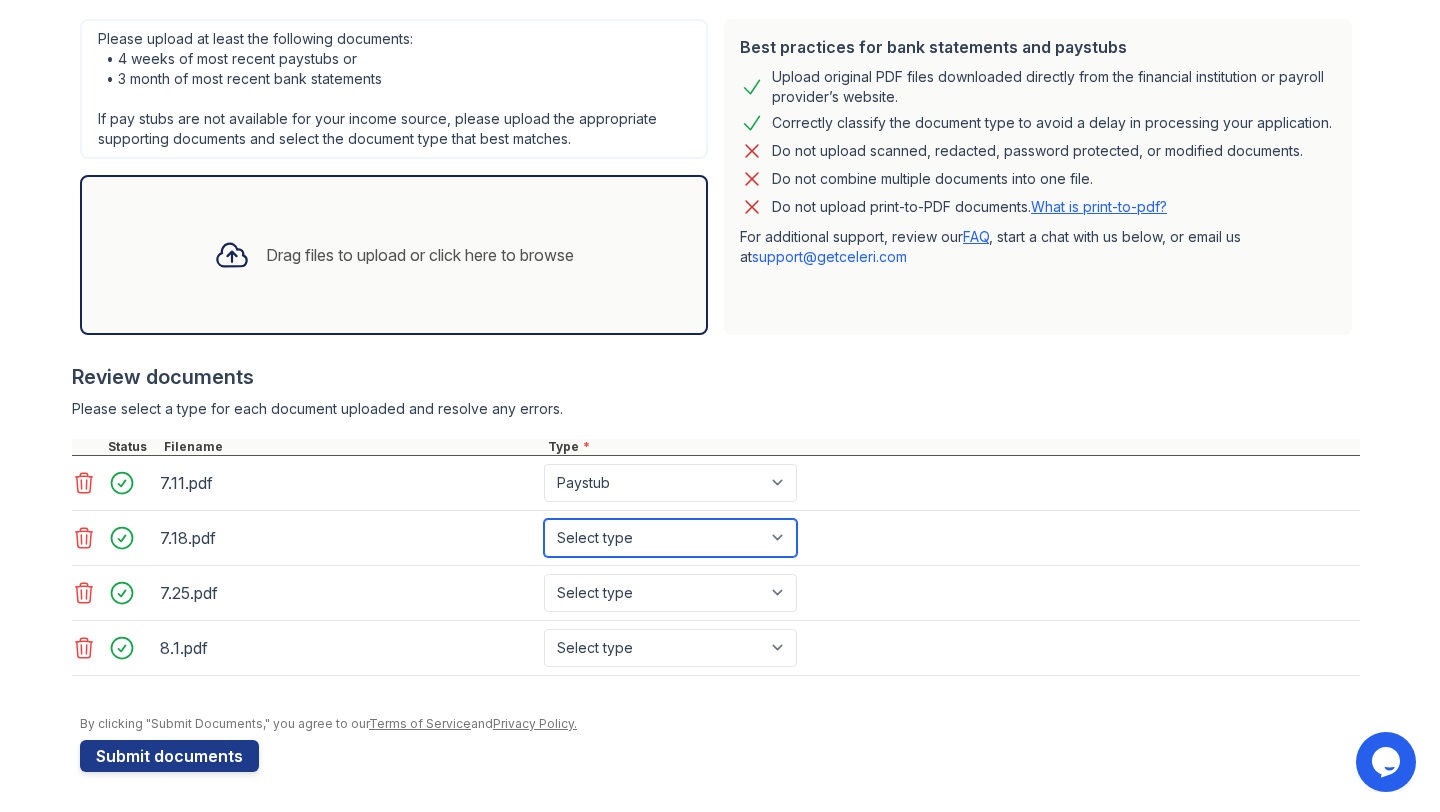 click on "Select type
Paystub
Bank Statement
Offer Letter
Tax Documents
Benefit Award Letter
Investment Account Statement
Other" at bounding box center [670, 538] 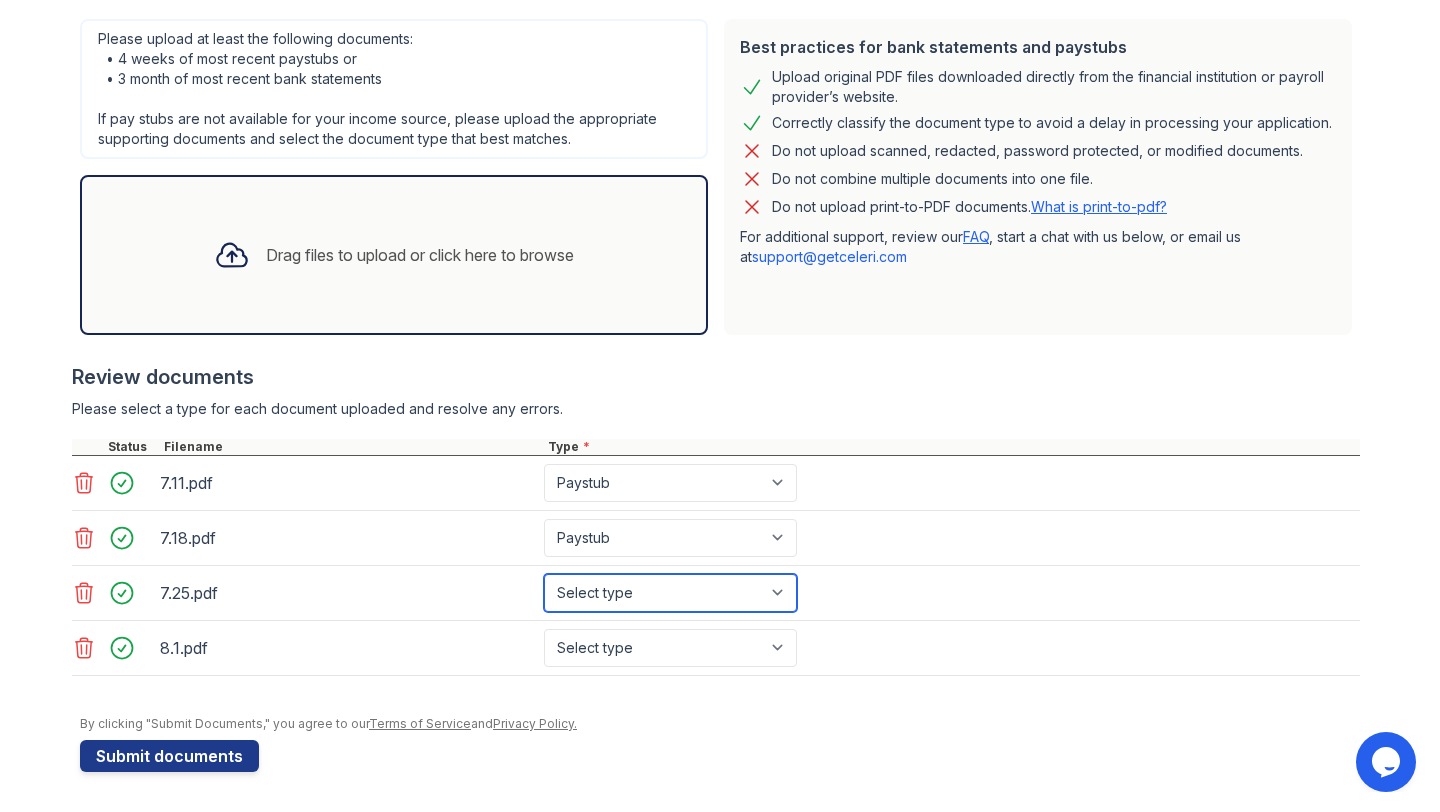 click on "Select type
Paystub
Bank Statement
Offer Letter
Tax Documents
Benefit Award Letter
Investment Account Statement
Other" at bounding box center [670, 593] 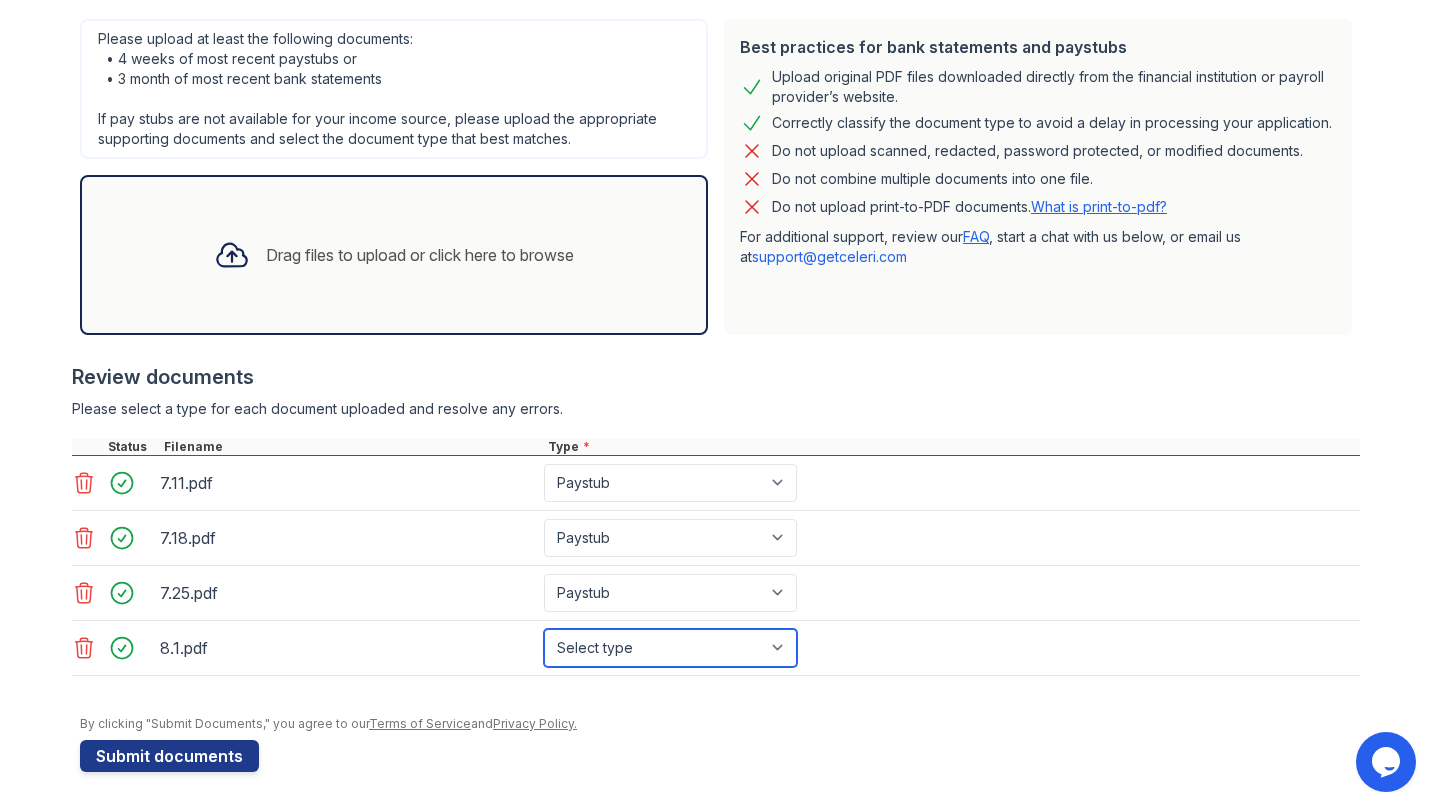 click on "Select type
Paystub
Bank Statement
Offer Letter
Tax Documents
Benefit Award Letter
Investment Account Statement
Other" at bounding box center [670, 648] 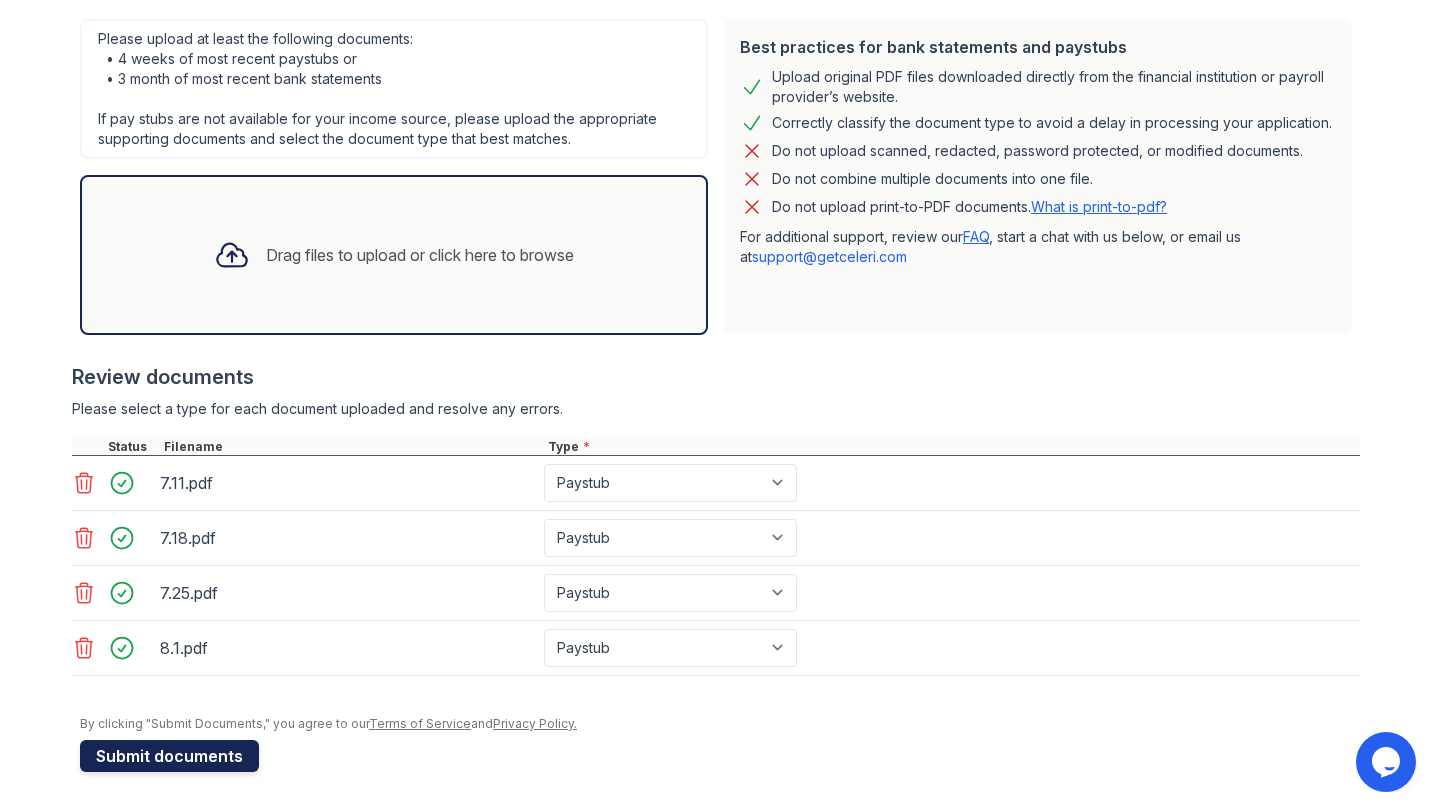 click on "Submit documents" at bounding box center [169, 756] 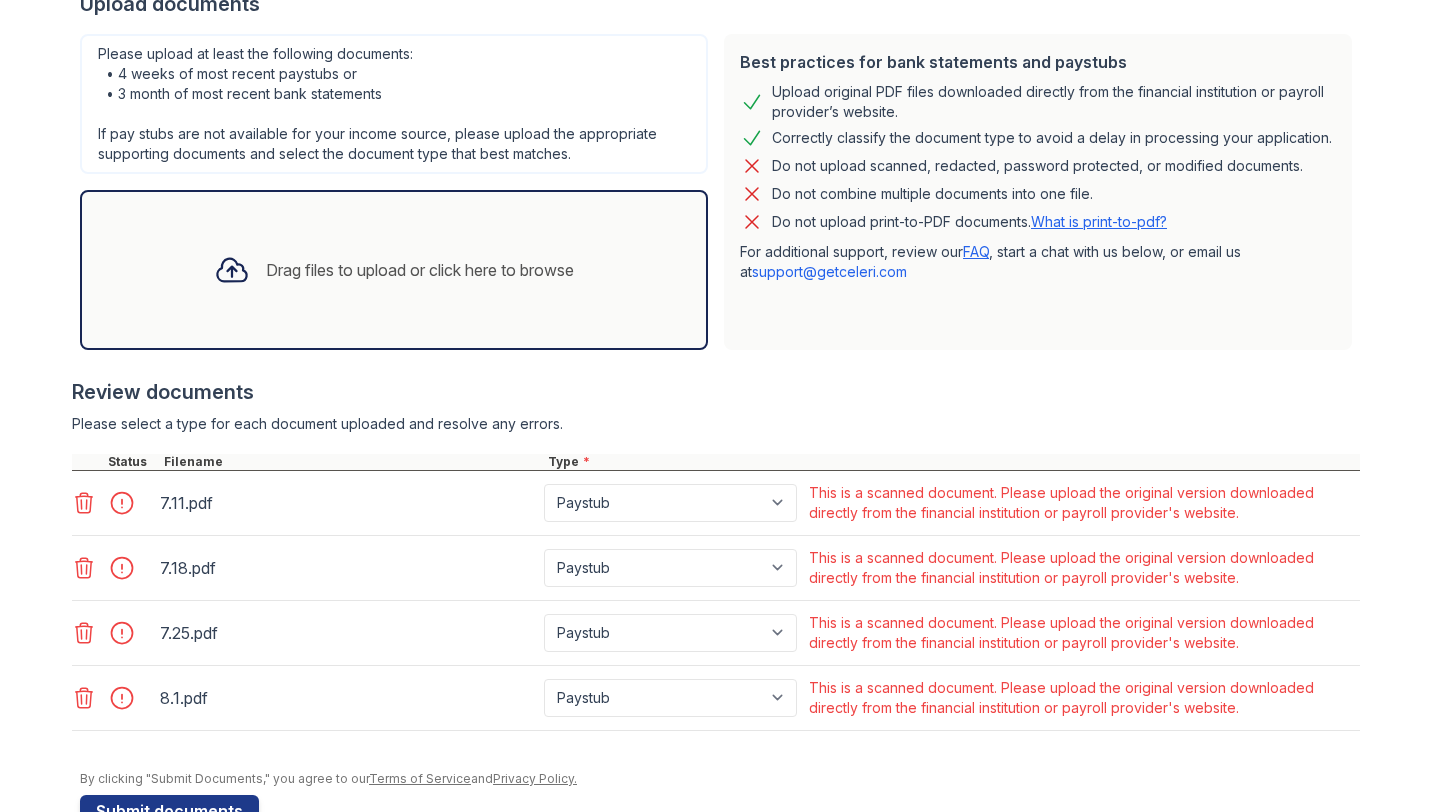 scroll, scrollTop: 529, scrollLeft: 0, axis: vertical 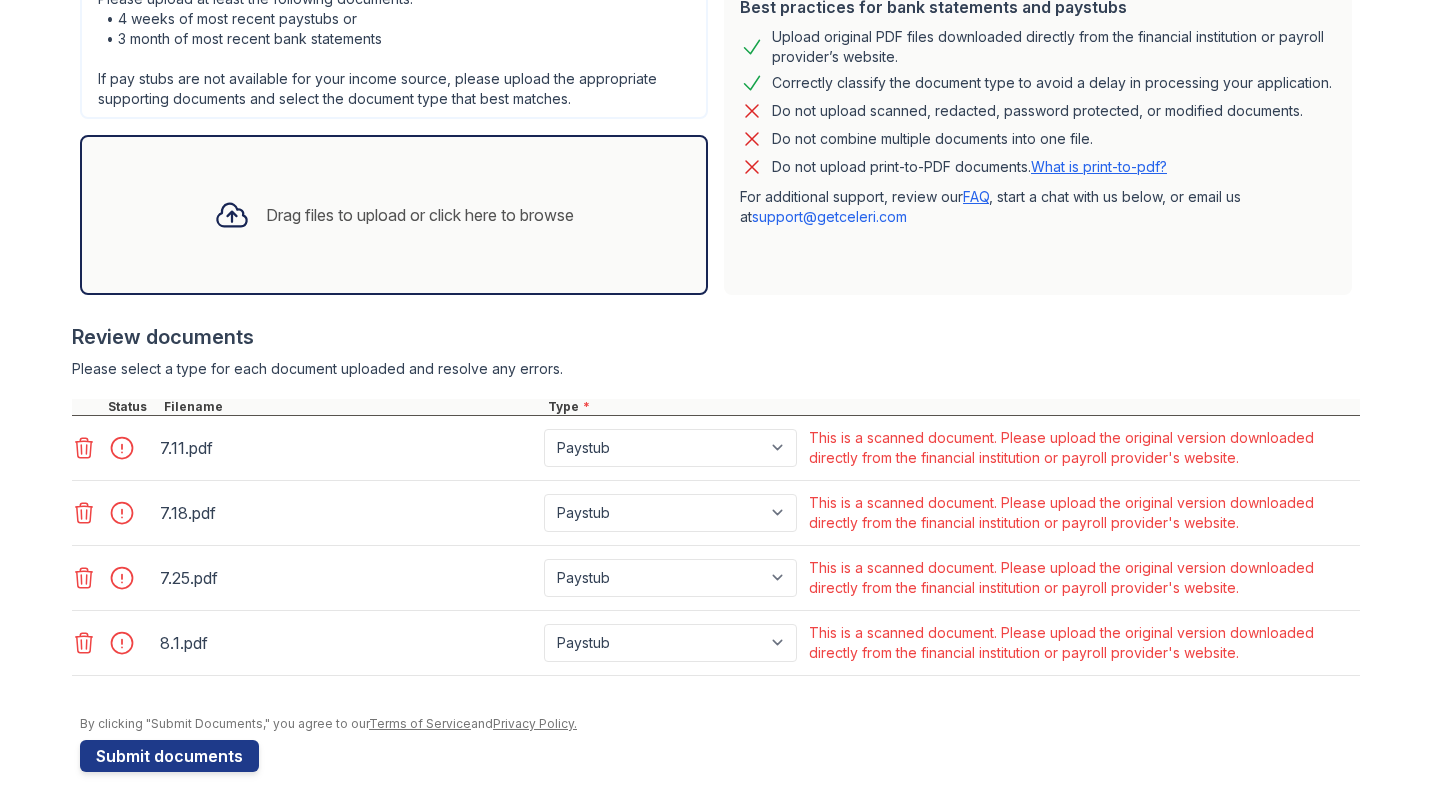 click 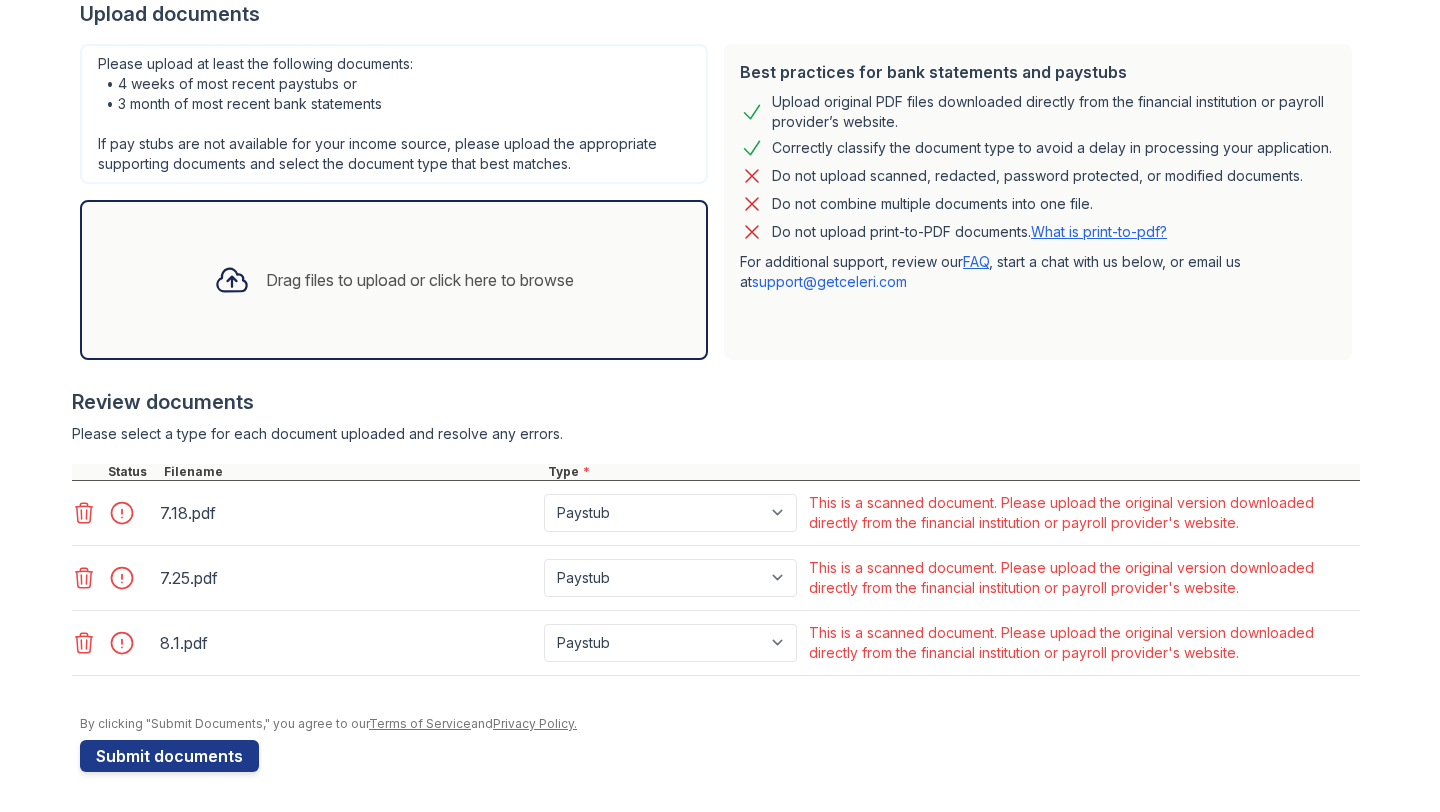 scroll, scrollTop: 464, scrollLeft: 0, axis: vertical 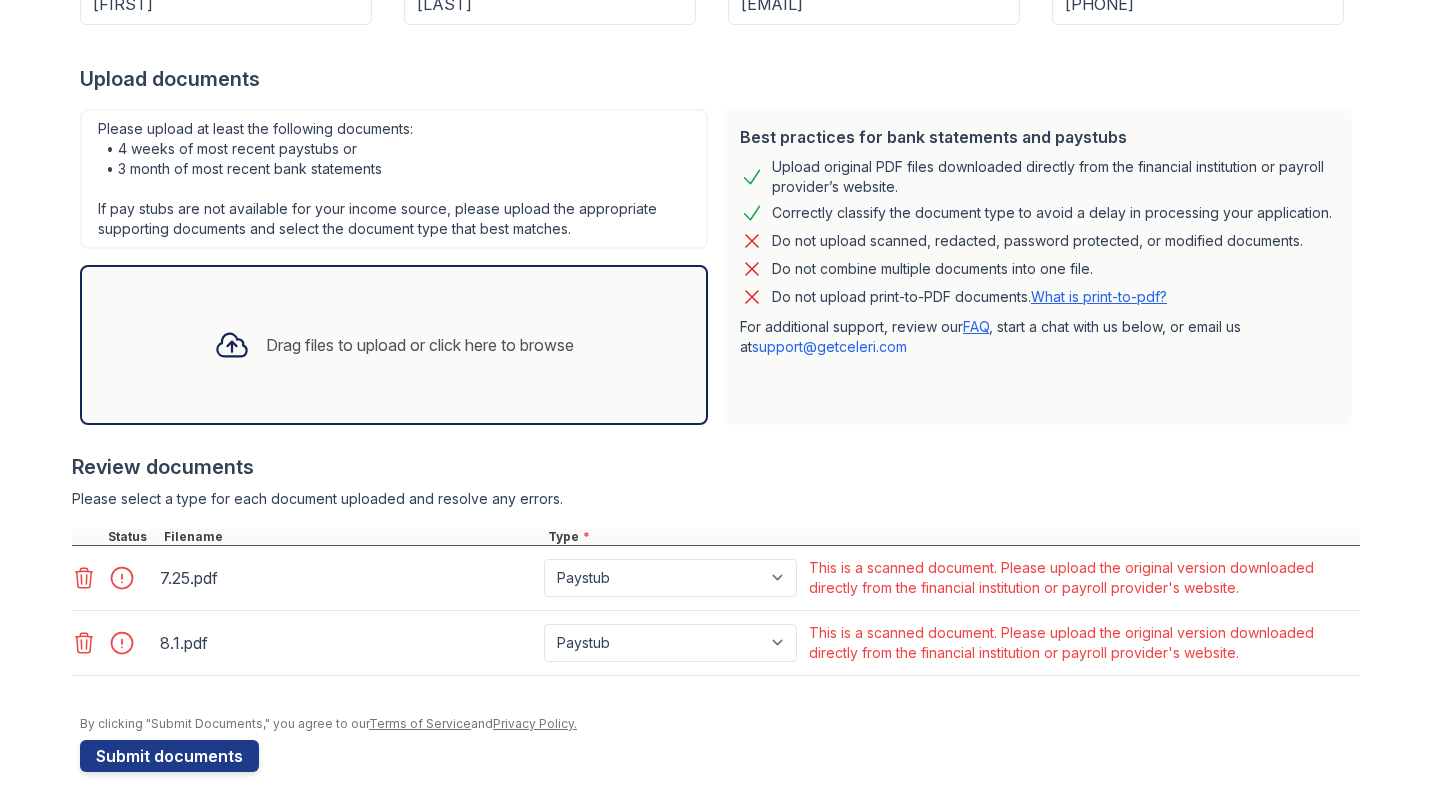 click 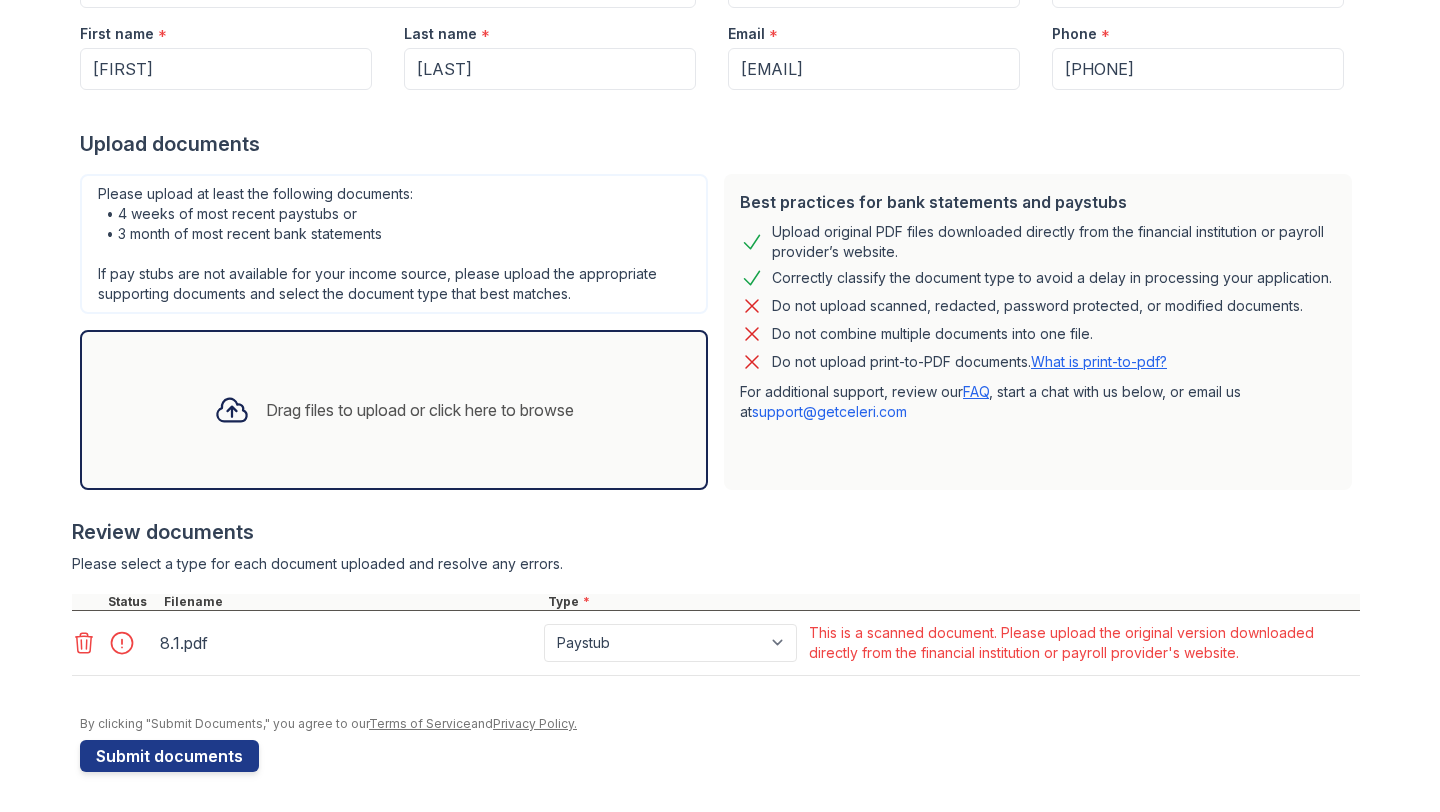 click 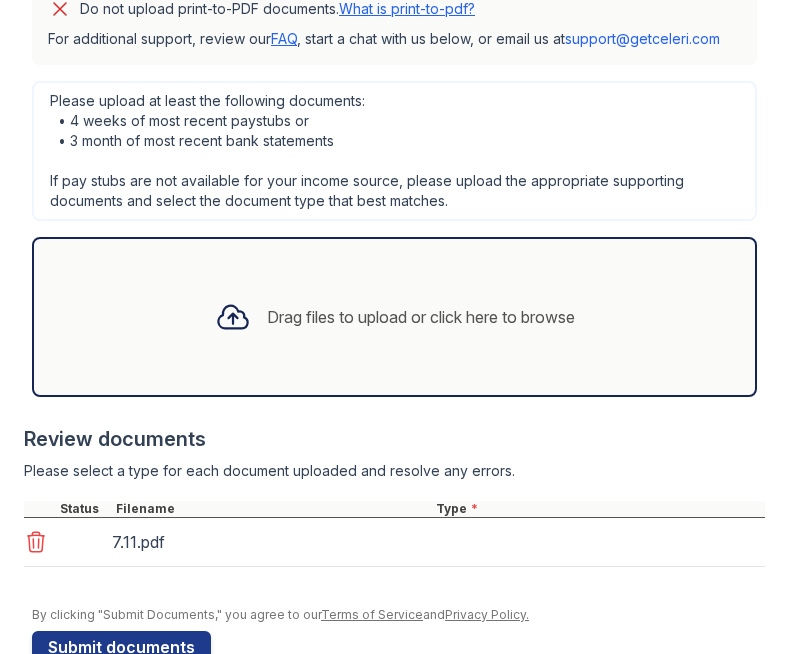 scroll, scrollTop: 854, scrollLeft: 0, axis: vertical 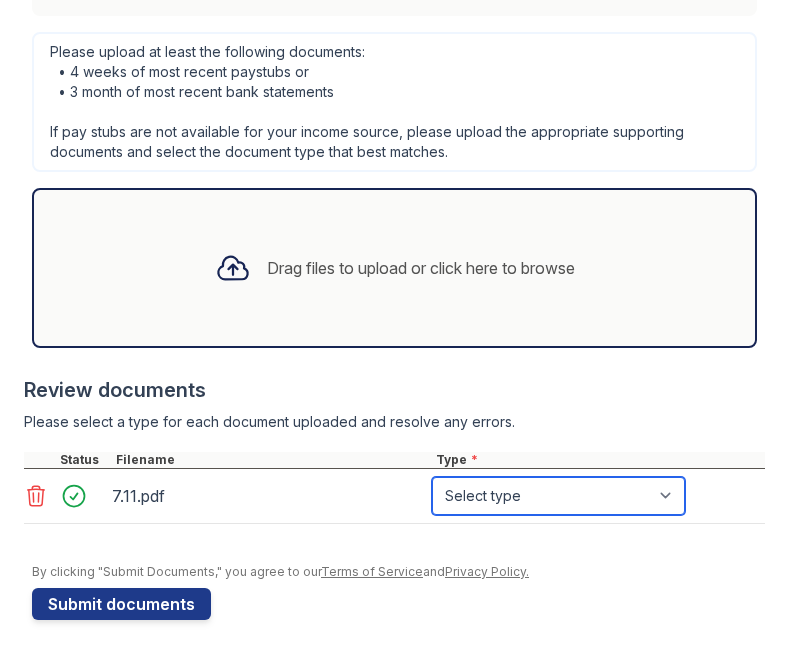 click on "Select type
Paystub
Bank Statement
Offer Letter
Tax Documents
Benefit Award Letter
Investment Account Statement
Other" at bounding box center (558, 496) 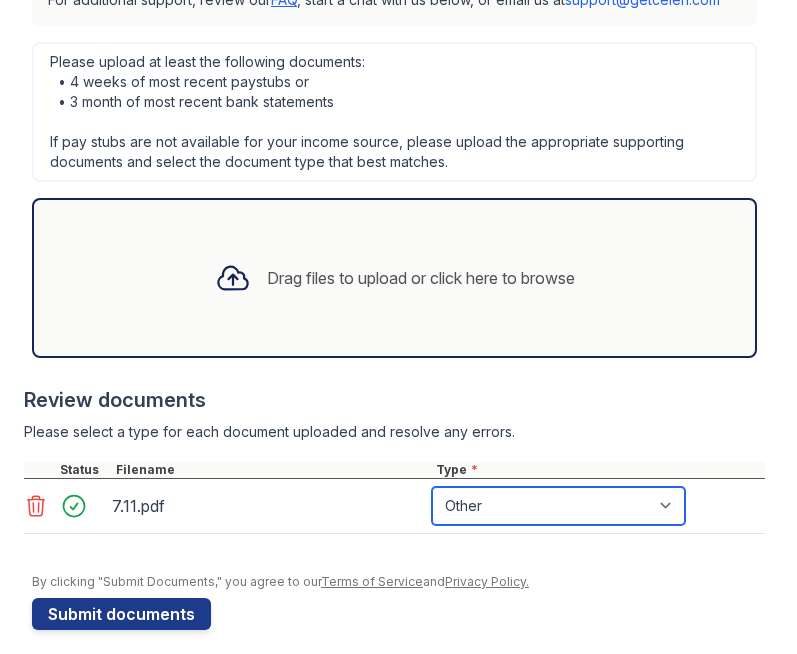 scroll, scrollTop: 860, scrollLeft: 0, axis: vertical 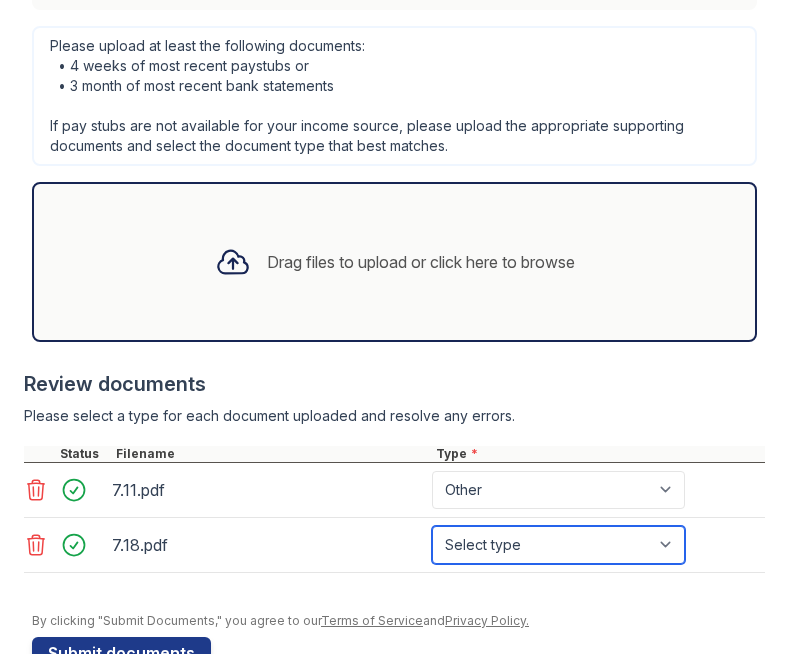 click on "Select type
Paystub
Bank Statement
Offer Letter
Tax Documents
Benefit Award Letter
Investment Account Statement
Other" at bounding box center [558, 545] 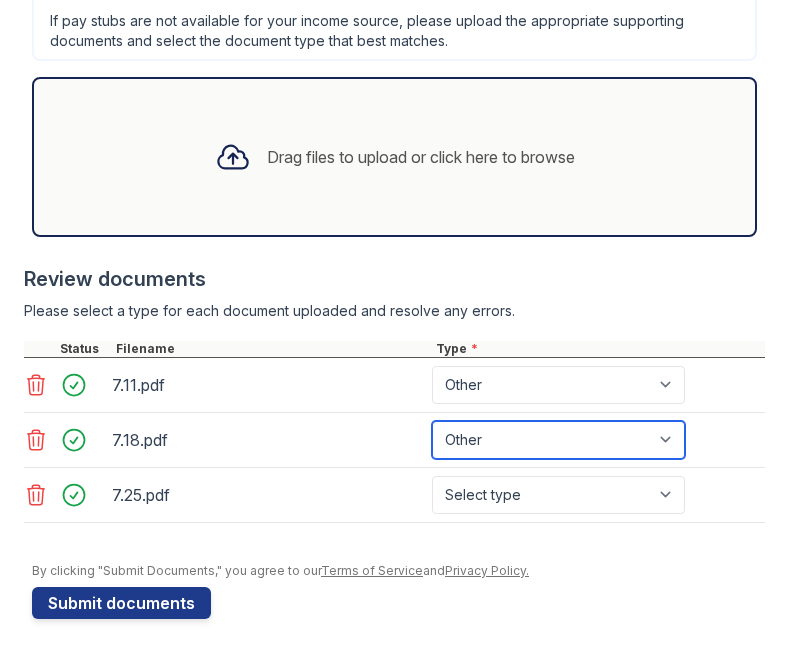 scroll, scrollTop: 970, scrollLeft: 0, axis: vertical 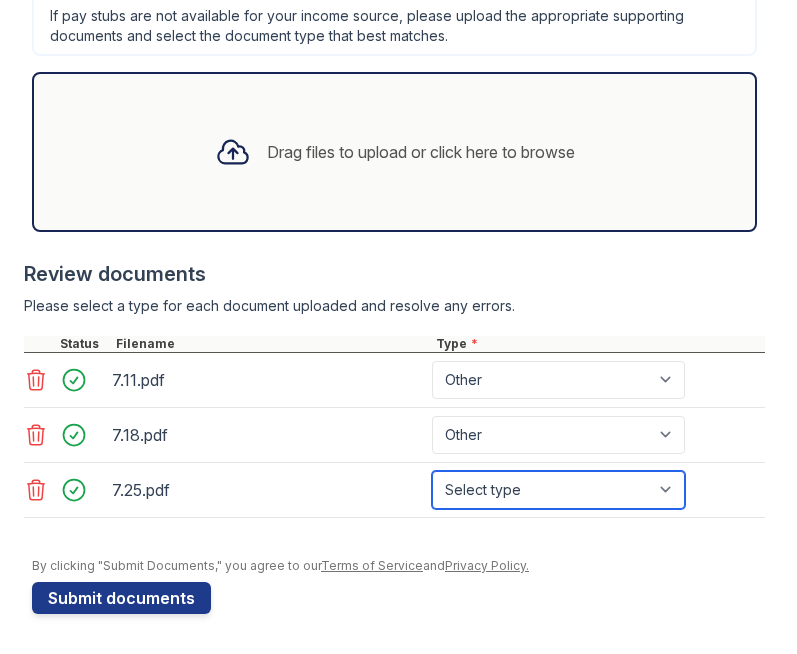 click on "Select type
Paystub
Bank Statement
Offer Letter
Tax Documents
Benefit Award Letter
Investment Account Statement
Other" at bounding box center (558, 490) 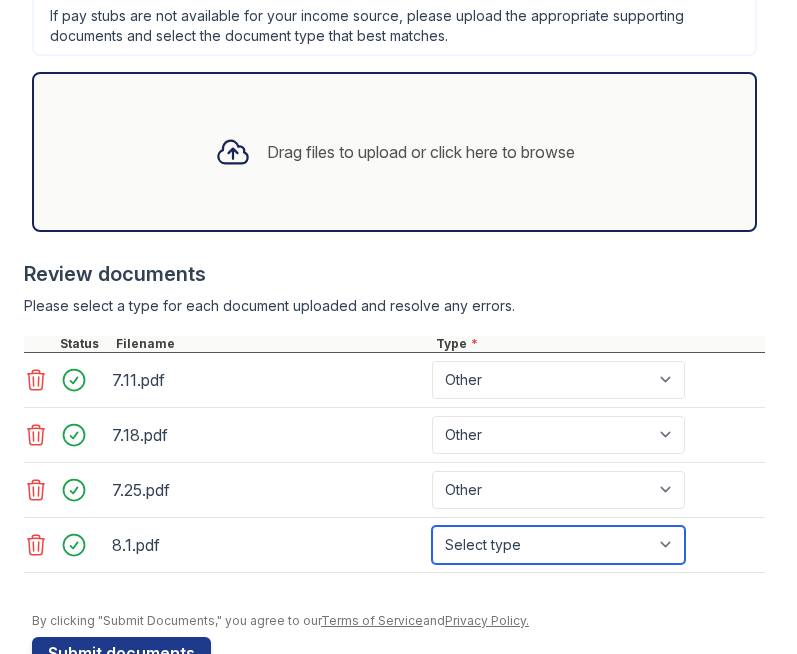 click on "Select type
Paystub
Bank Statement
Offer Letter
Tax Documents
Benefit Award Letter
Investment Account Statement
Other" at bounding box center [558, 545] 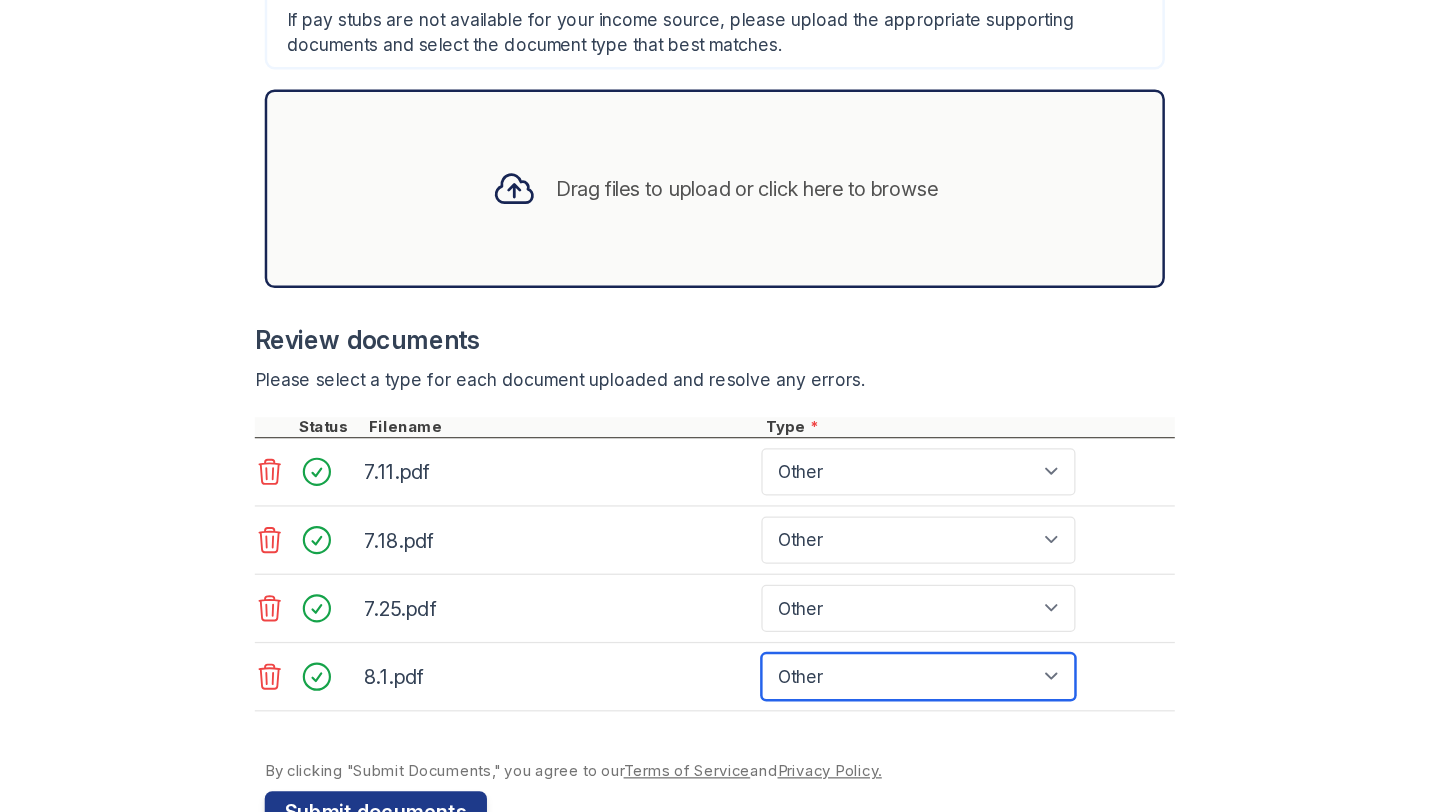 scroll, scrollTop: 1025, scrollLeft: 0, axis: vertical 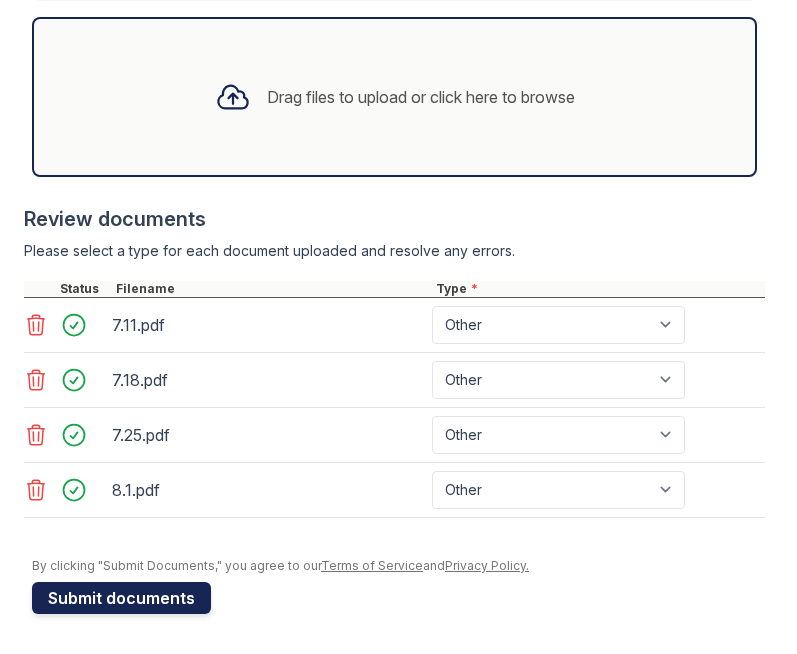 click on "Submit documents" at bounding box center [121, 598] 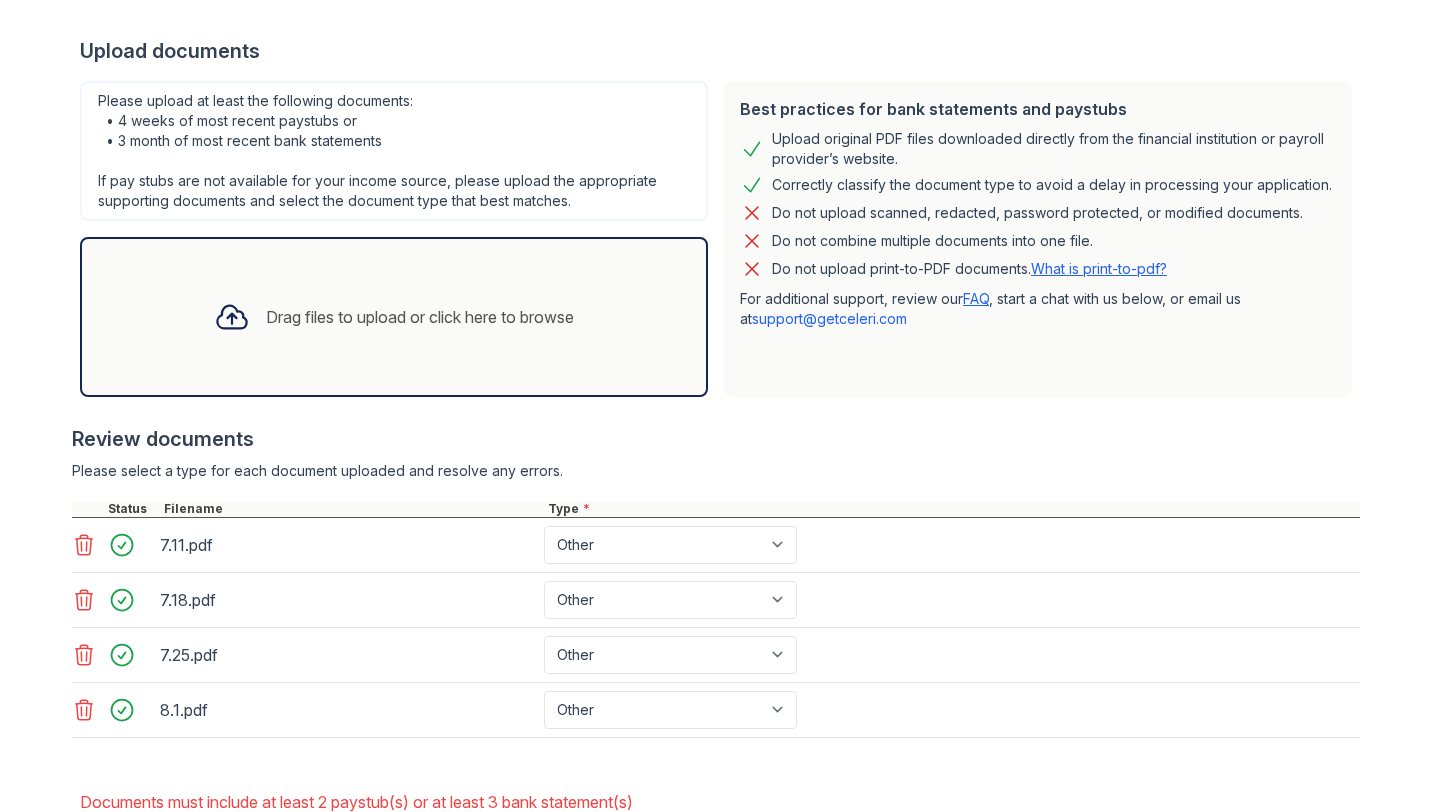 scroll, scrollTop: 553, scrollLeft: 0, axis: vertical 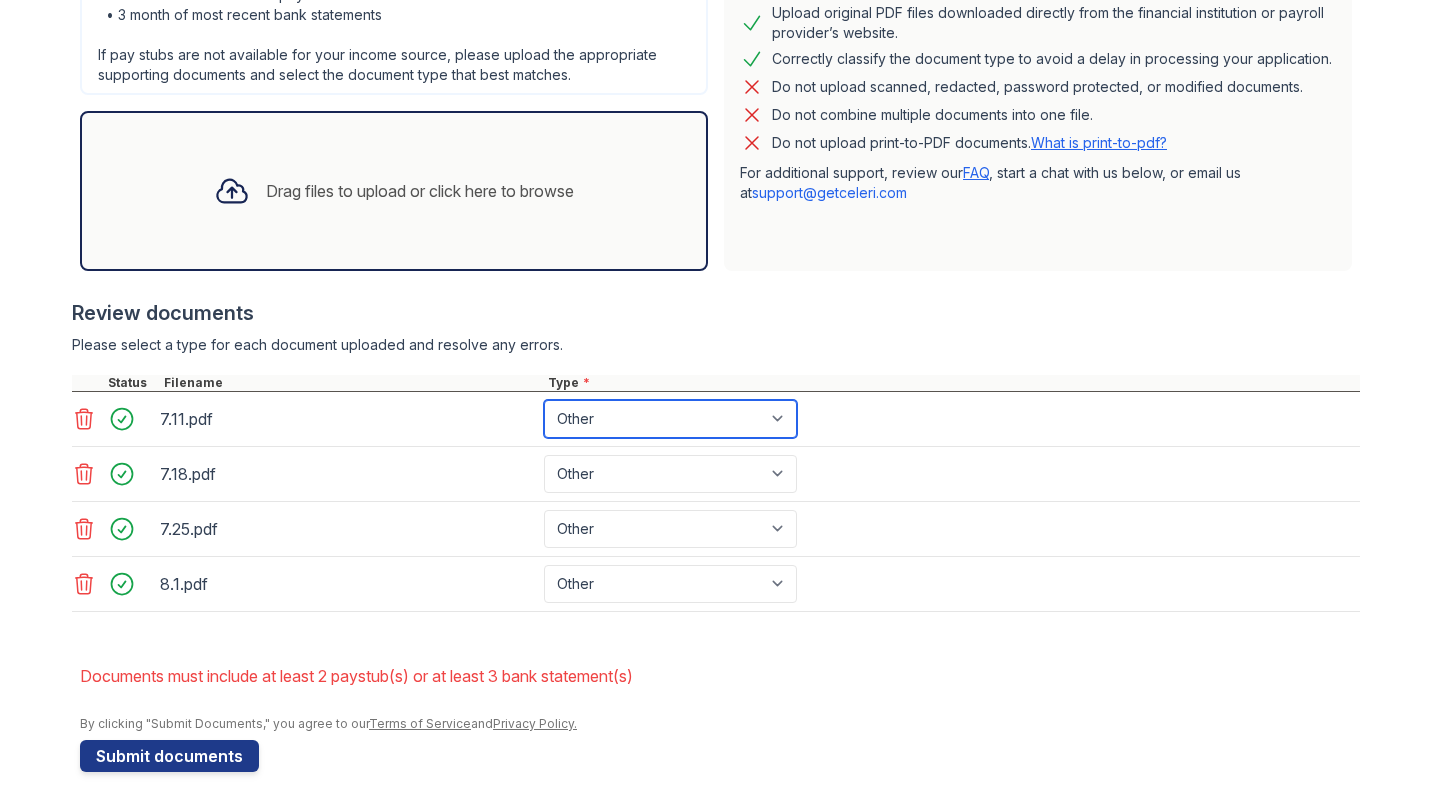 click on "Paystub
Bank Statement
Offer Letter
Tax Documents
Benefit Award Letter
Investment Account Statement
Other" at bounding box center (670, 419) 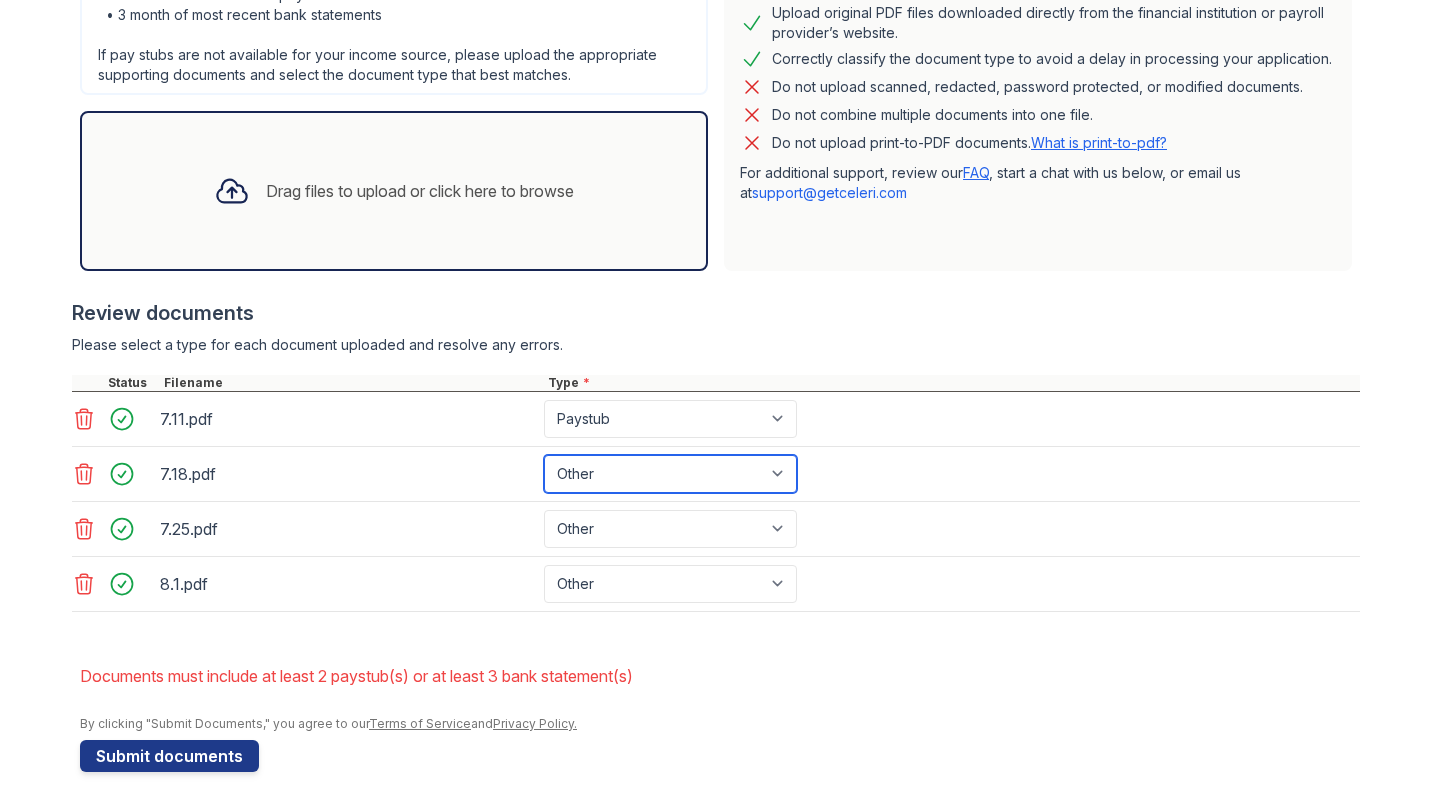 click on "Paystub
Bank Statement
Offer Letter
Tax Documents
Benefit Award Letter
Investment Account Statement
Other" at bounding box center (670, 474) 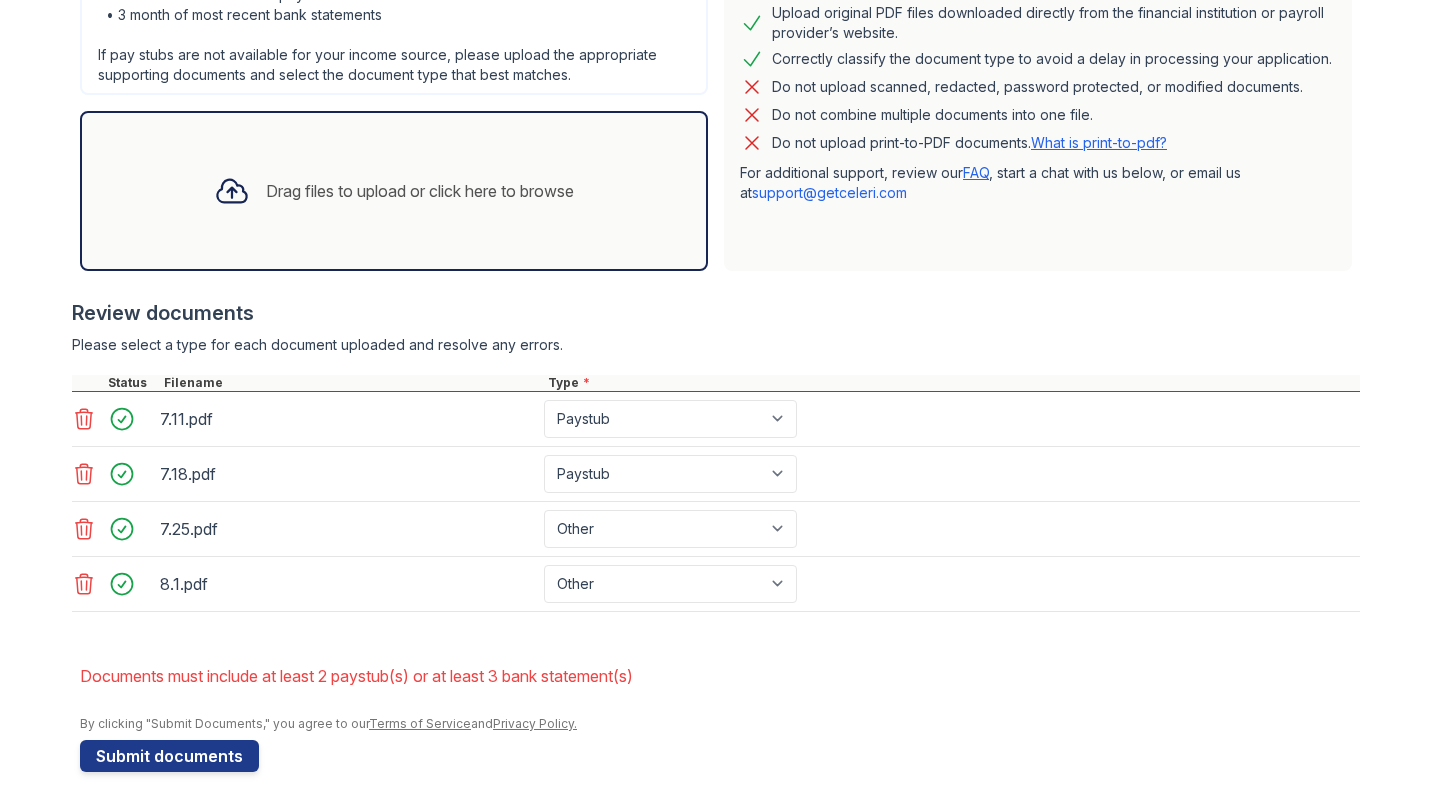 click on "7.25.pdf
Paystub
Bank Statement
Offer Letter
Tax Documents
Benefit Award Letter
Investment Account Statement
Other" at bounding box center (716, 529) 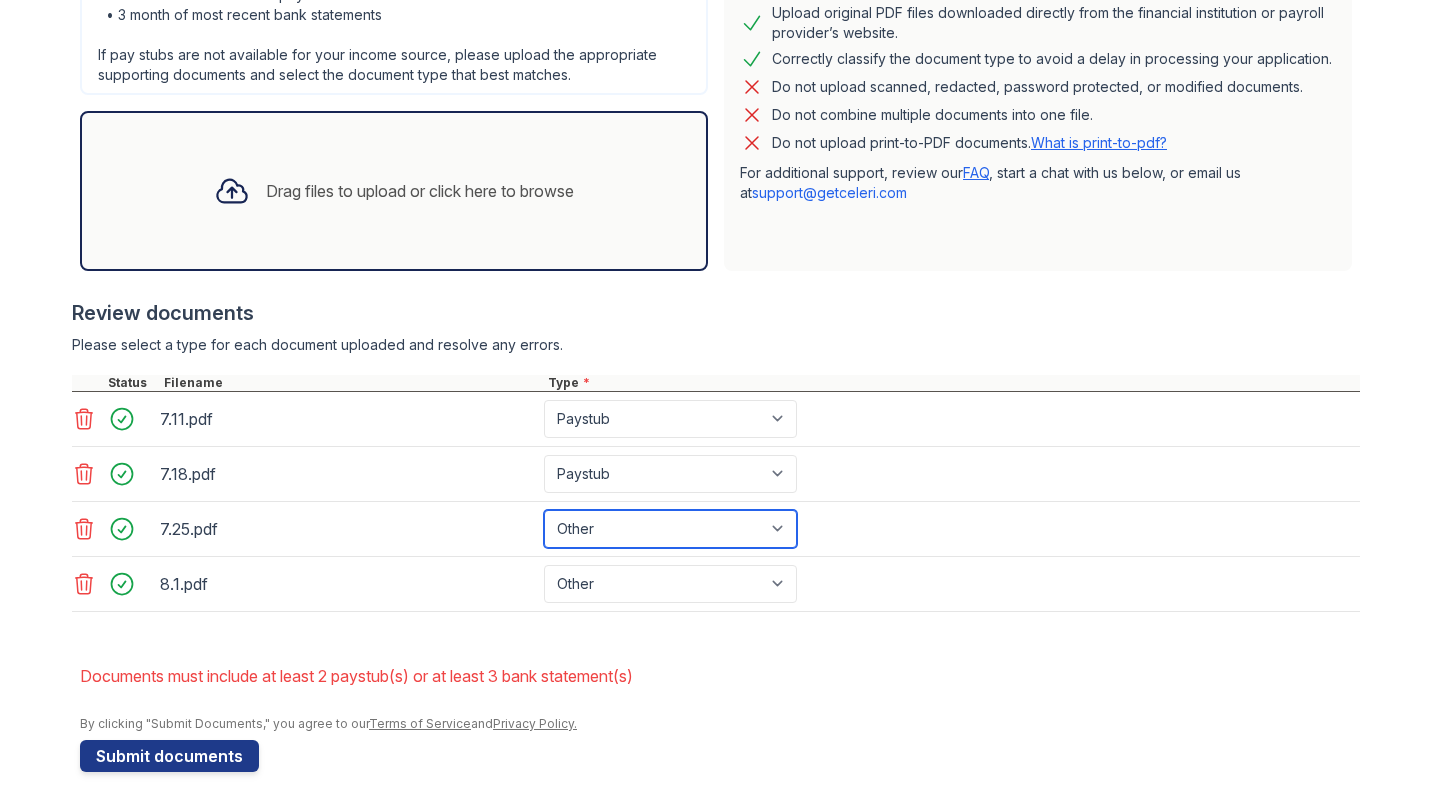 click on "Paystub
Bank Statement
Offer Letter
Tax Documents
Benefit Award Letter
Investment Account Statement
Other" at bounding box center (670, 529) 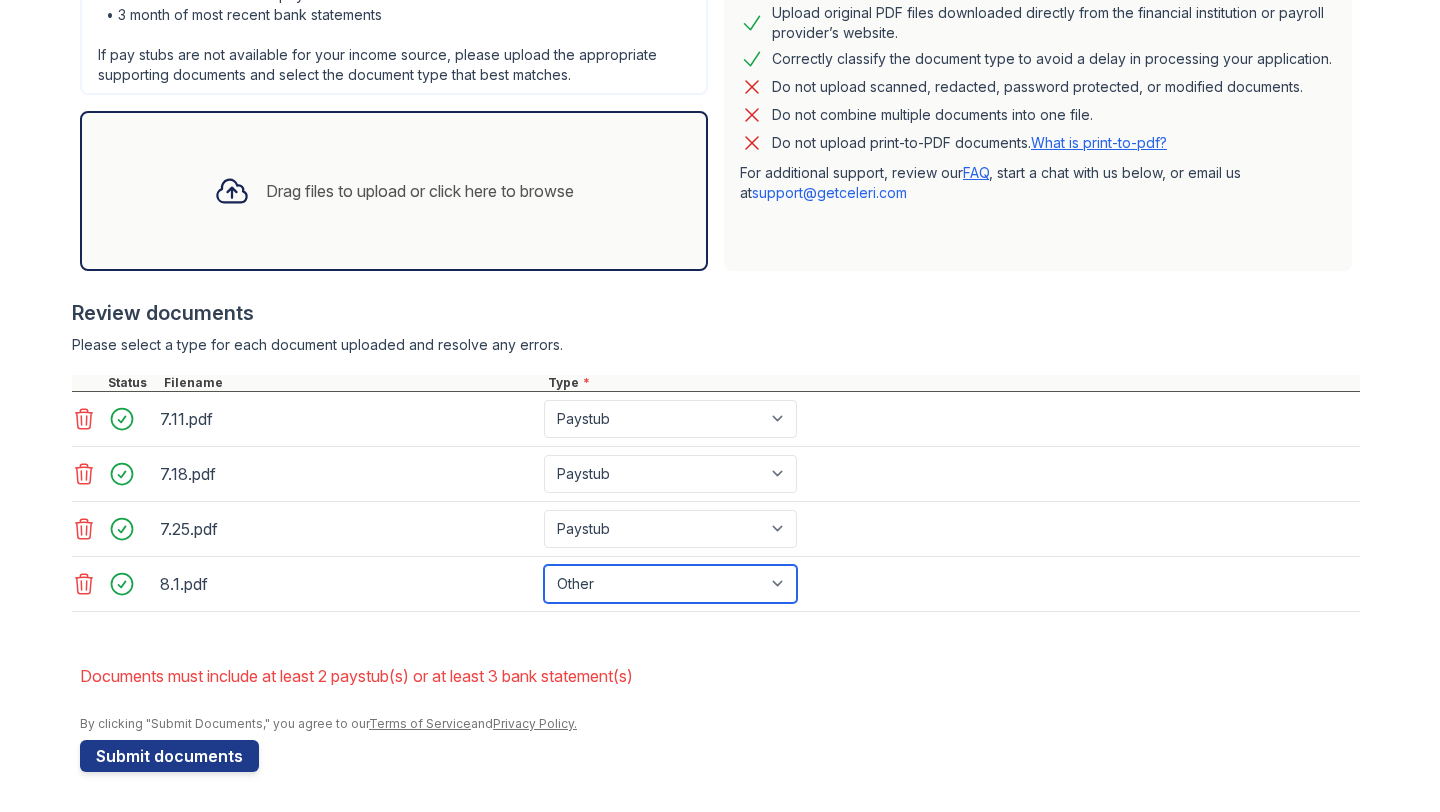 click on "Paystub
Bank Statement
Offer Letter
Tax Documents
Benefit Award Letter
Investment Account Statement
Other" at bounding box center (670, 584) 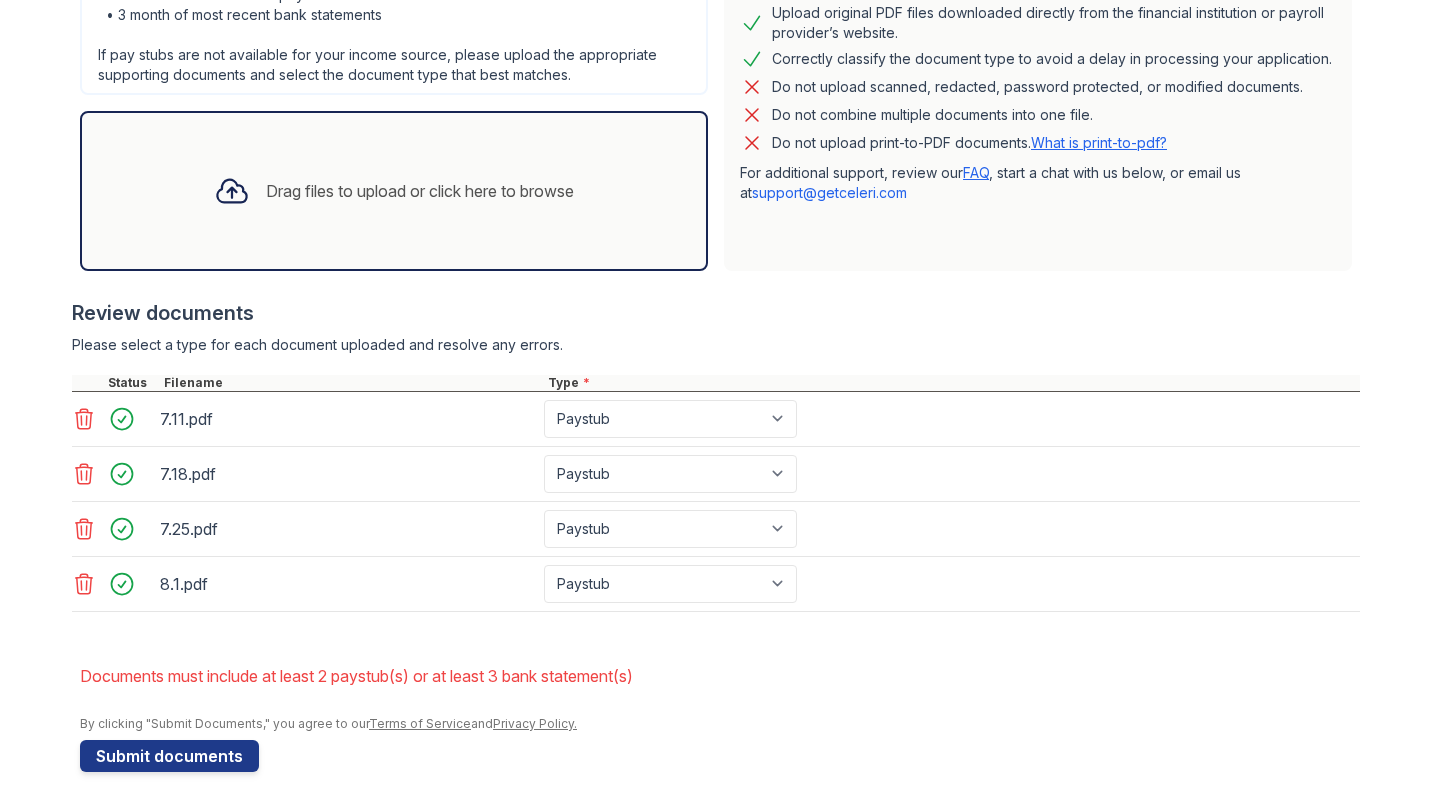 click on "Application information
Property
*
Capital Hills Apartment Homes
Unit number
*
1034
Target move in date
[DATE]
First name
*
[FIRST]
Last name
*
[LAST]
Email
*
[EMAIL]
Phone
*
[PHONE]
Upload documents
Best practices for bank statements and paystubs
Upload original PDF files downloaded directly from the financial institution or payroll provider’s website.
Correctly classify the document type to avoid a delay in processing your application.
Do not upload scanned, redacted, password protected, or modified documents.
Do not combine multiple documents into one file.
Do not upload print-to-PDF documents.
What is print-to-pdf?
For additional support, review our
FAQ ,
start a chat with us below, or email us at" at bounding box center [720, 221] 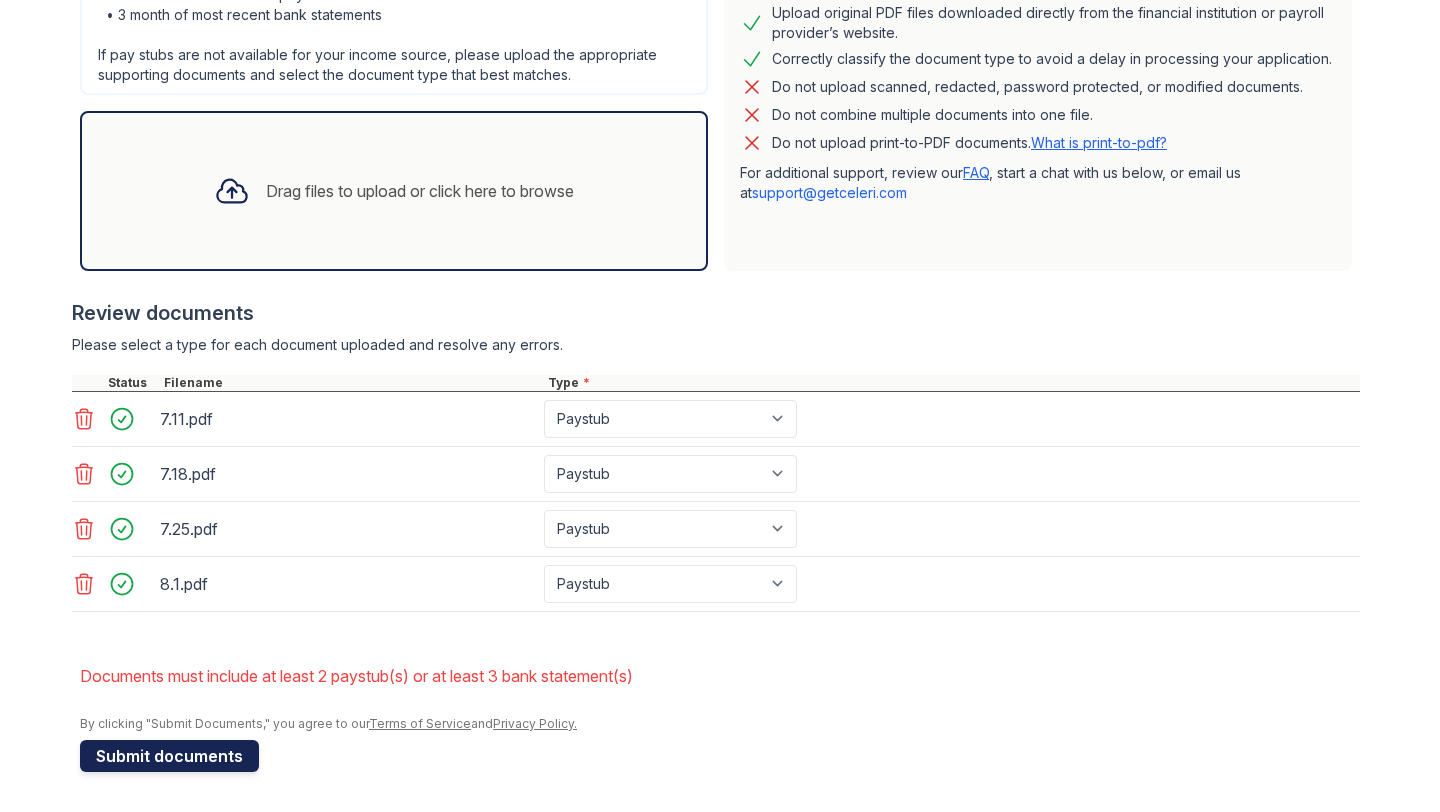 click on "Submit documents" at bounding box center (169, 756) 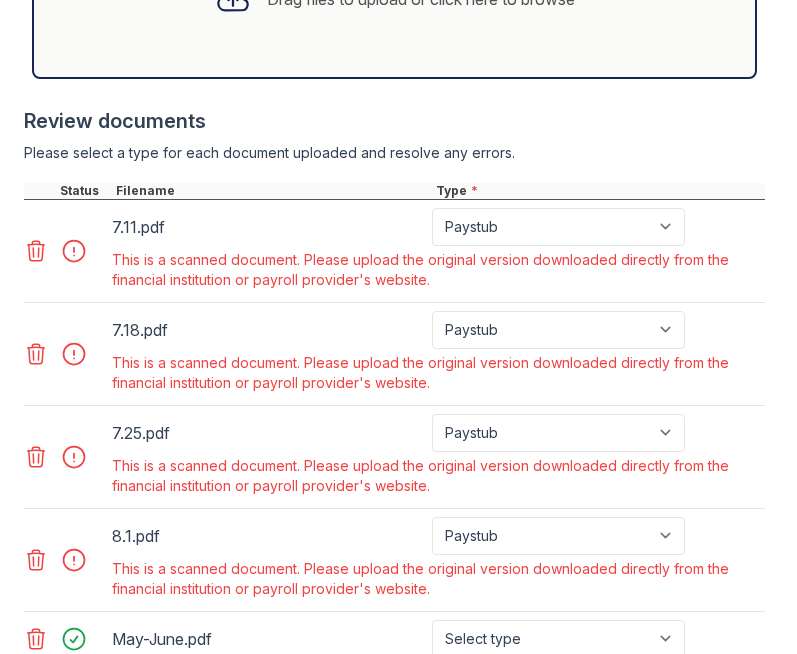 scroll, scrollTop: 1135, scrollLeft: 0, axis: vertical 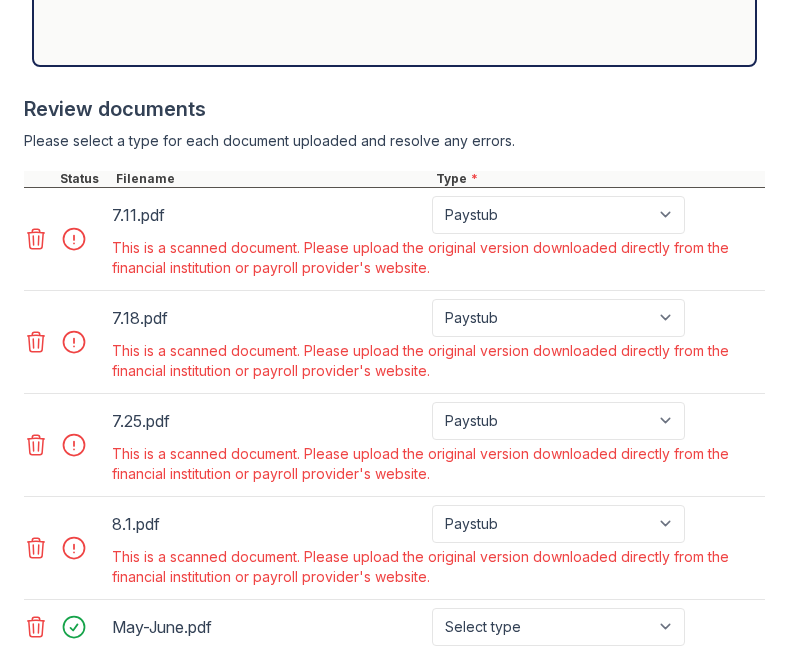click 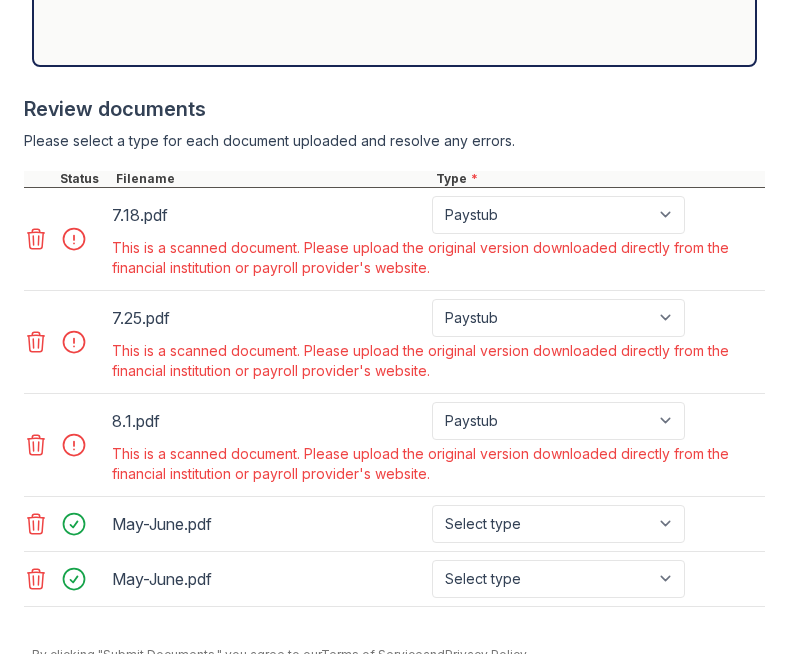 click 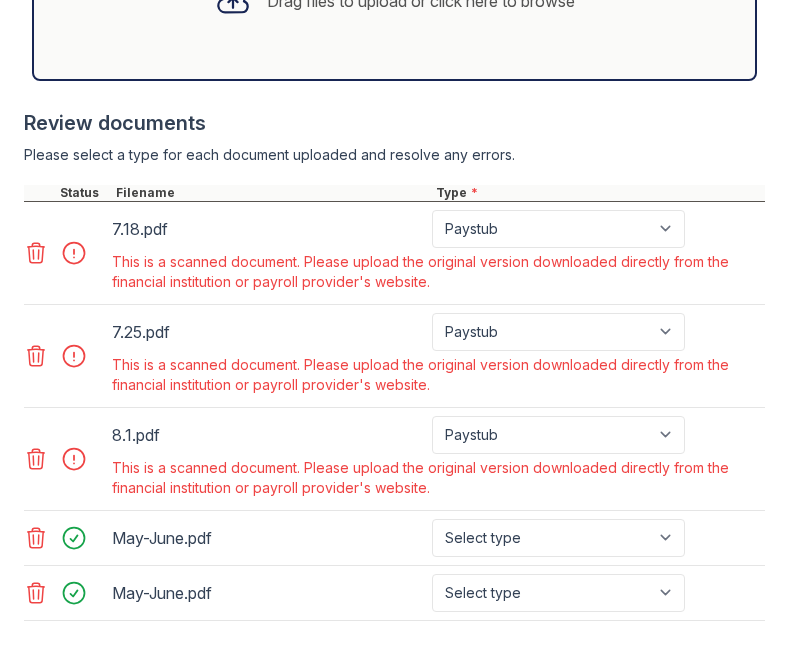 click at bounding box center (66, 356) 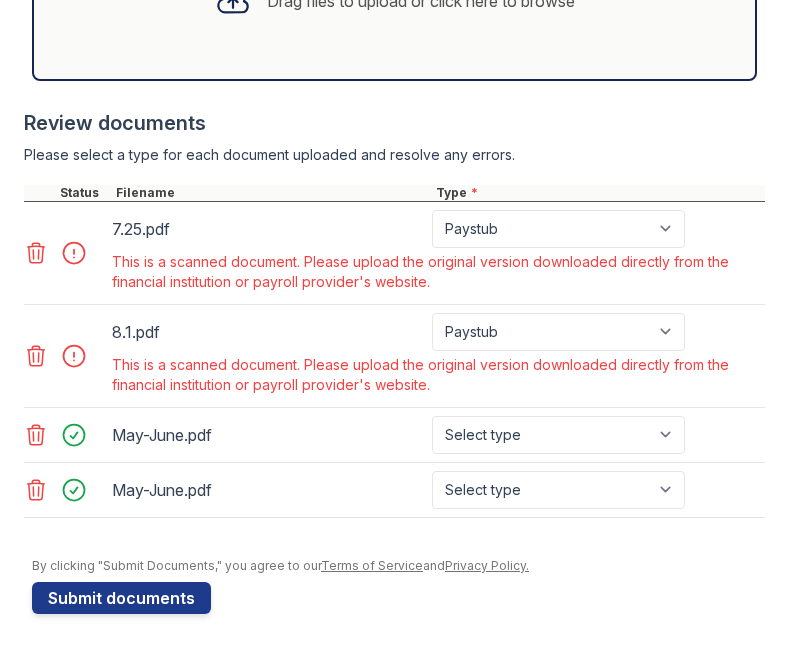 click at bounding box center [66, 253] 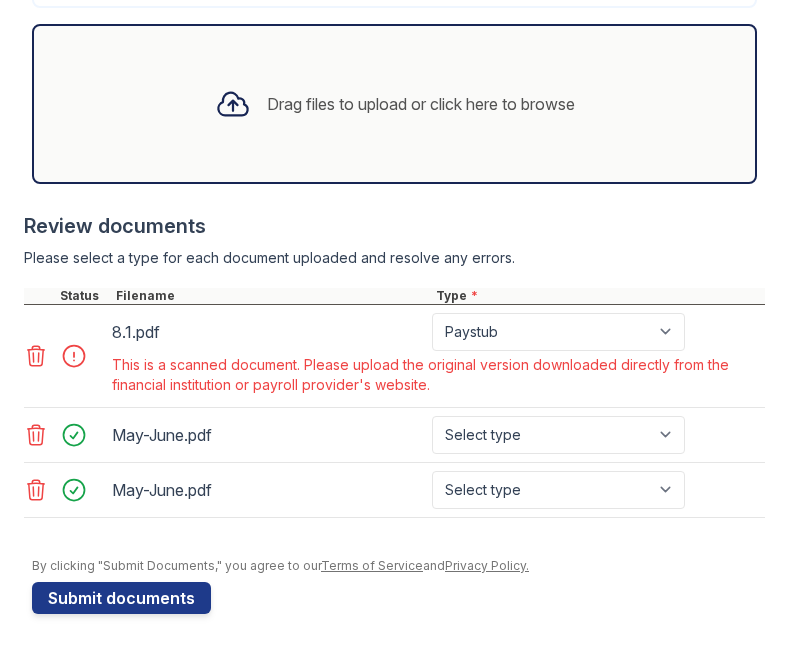 click 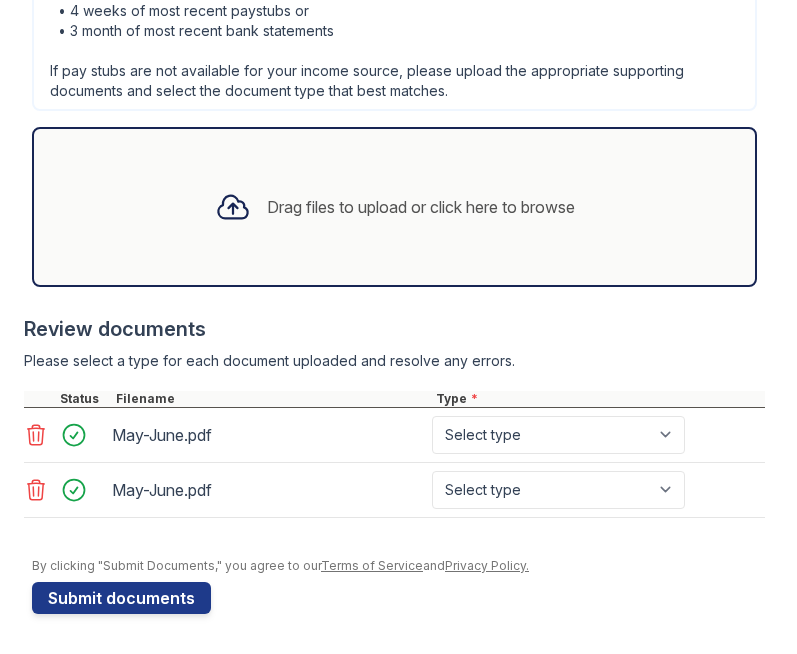 click 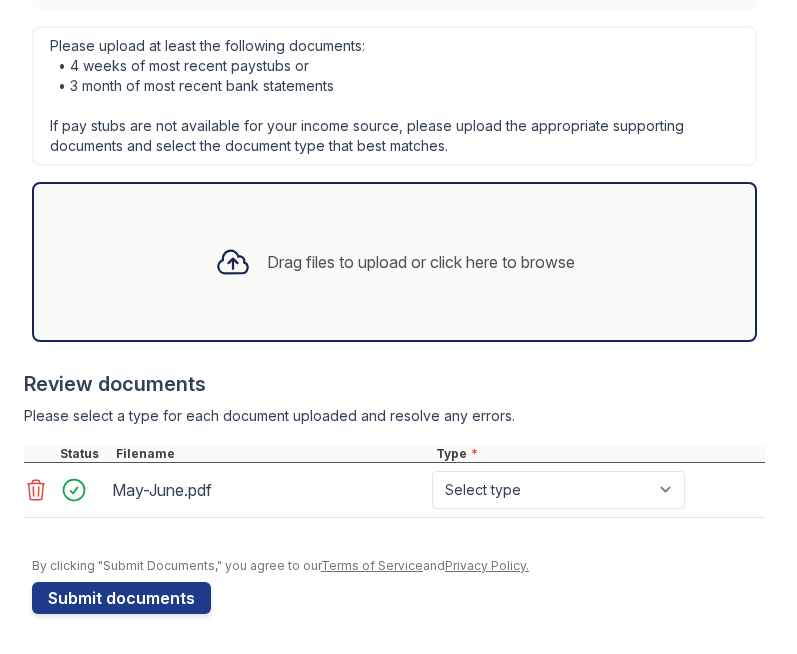click 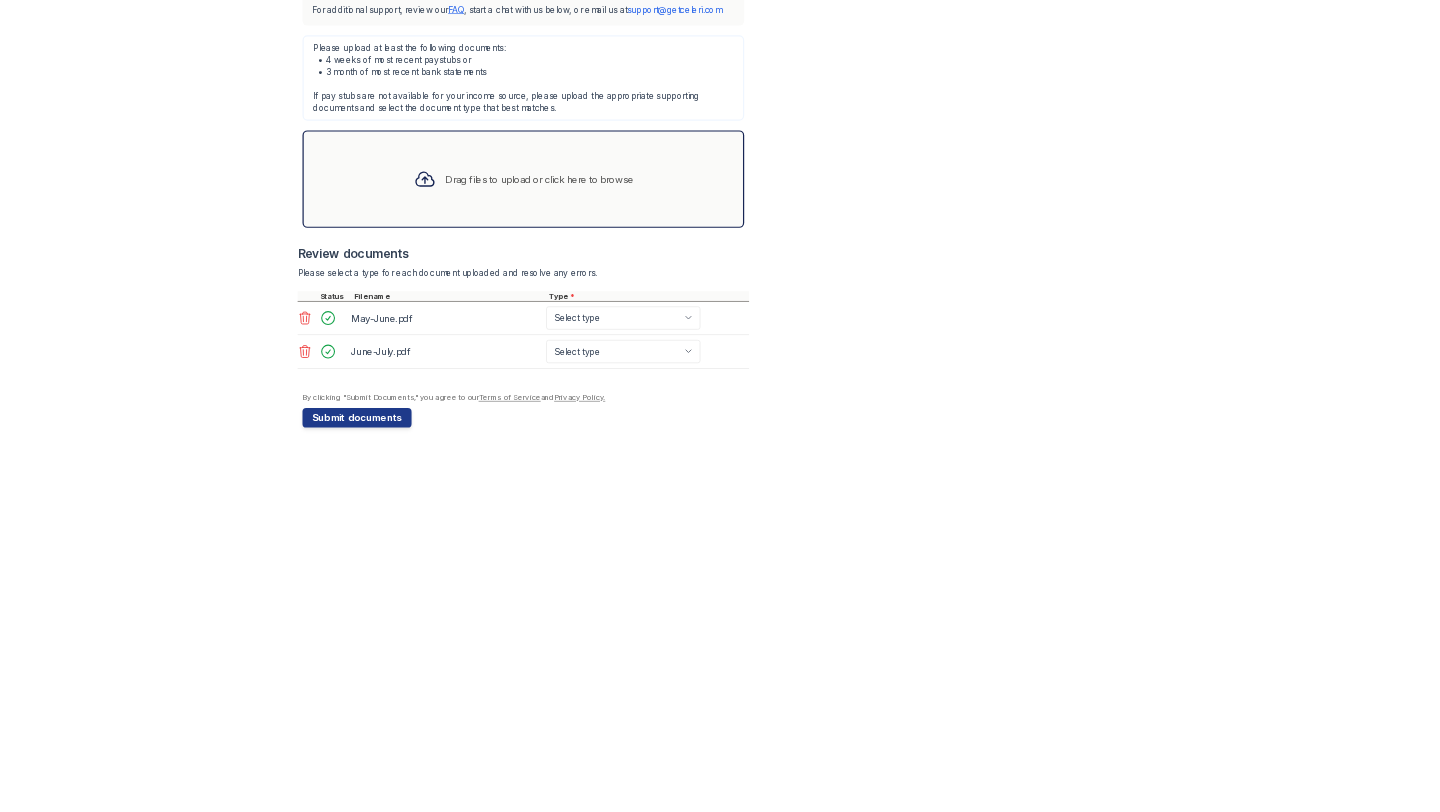 scroll, scrollTop: 291, scrollLeft: 0, axis: vertical 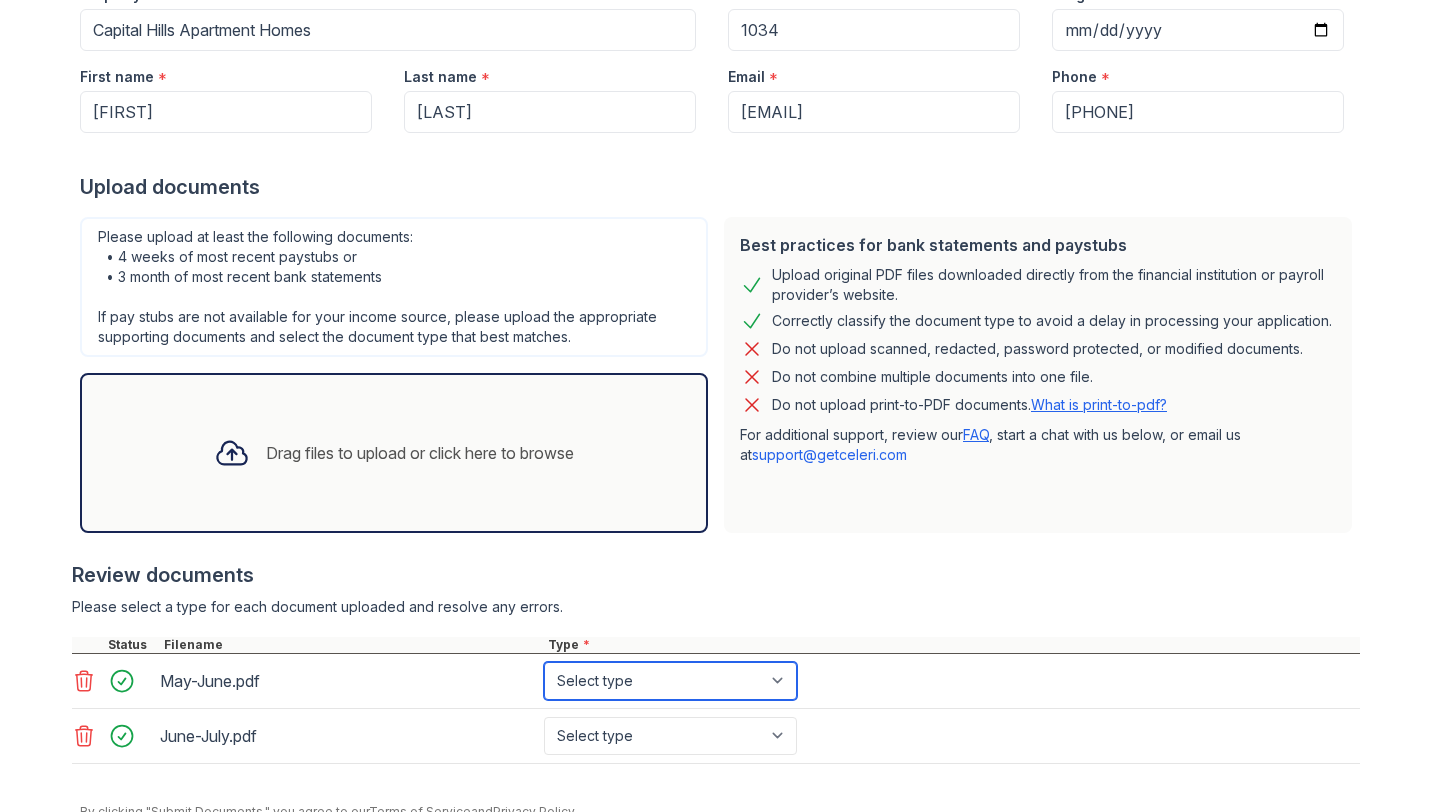 click on "Select type
Paystub
Bank Statement
Offer Letter
Tax Documents
Benefit Award Letter
Investment Account Statement
Other" at bounding box center [670, 681] 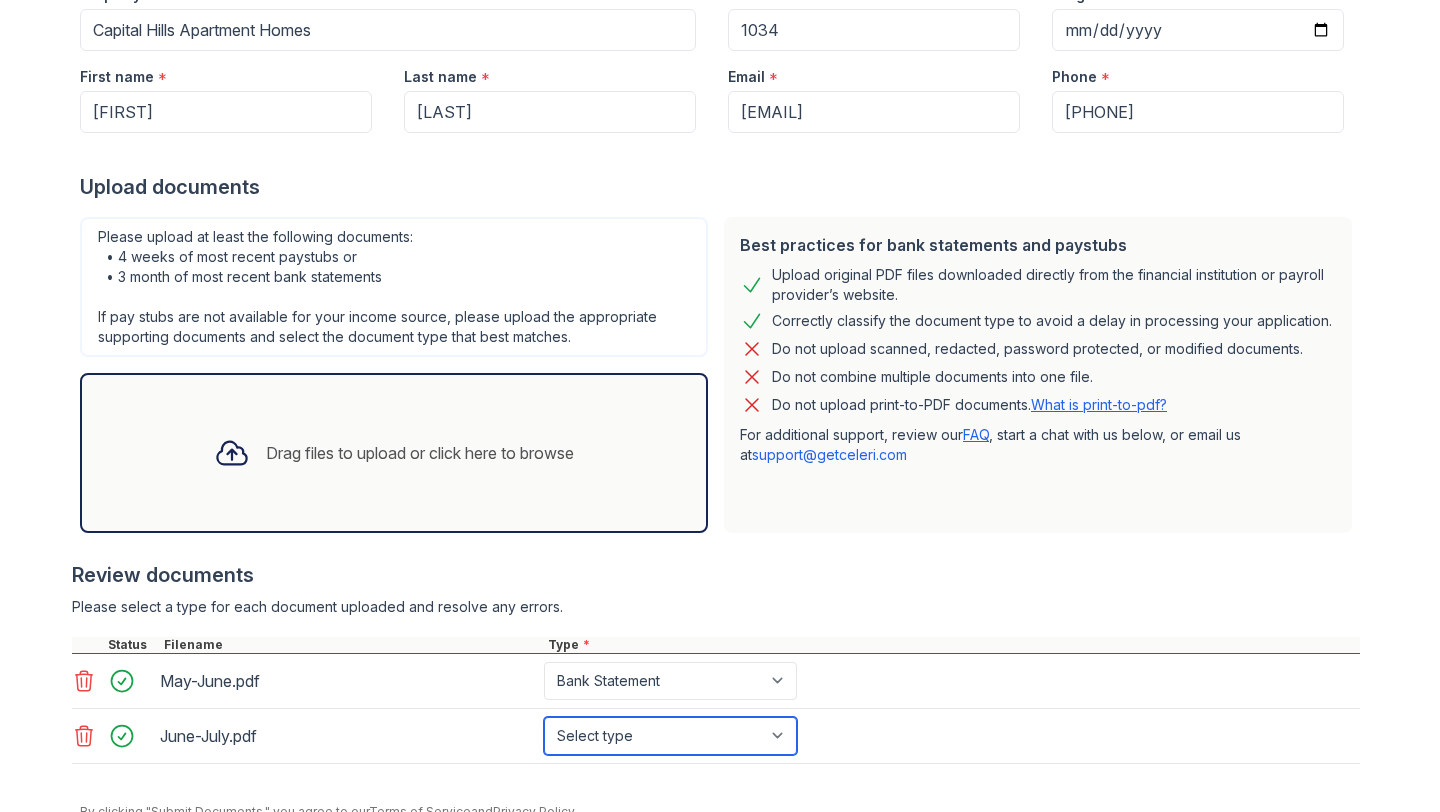 click on "Select type
Paystub
Bank Statement
Offer Letter
Tax Documents
Benefit Award Letter
Investment Account Statement
Other" at bounding box center (670, 736) 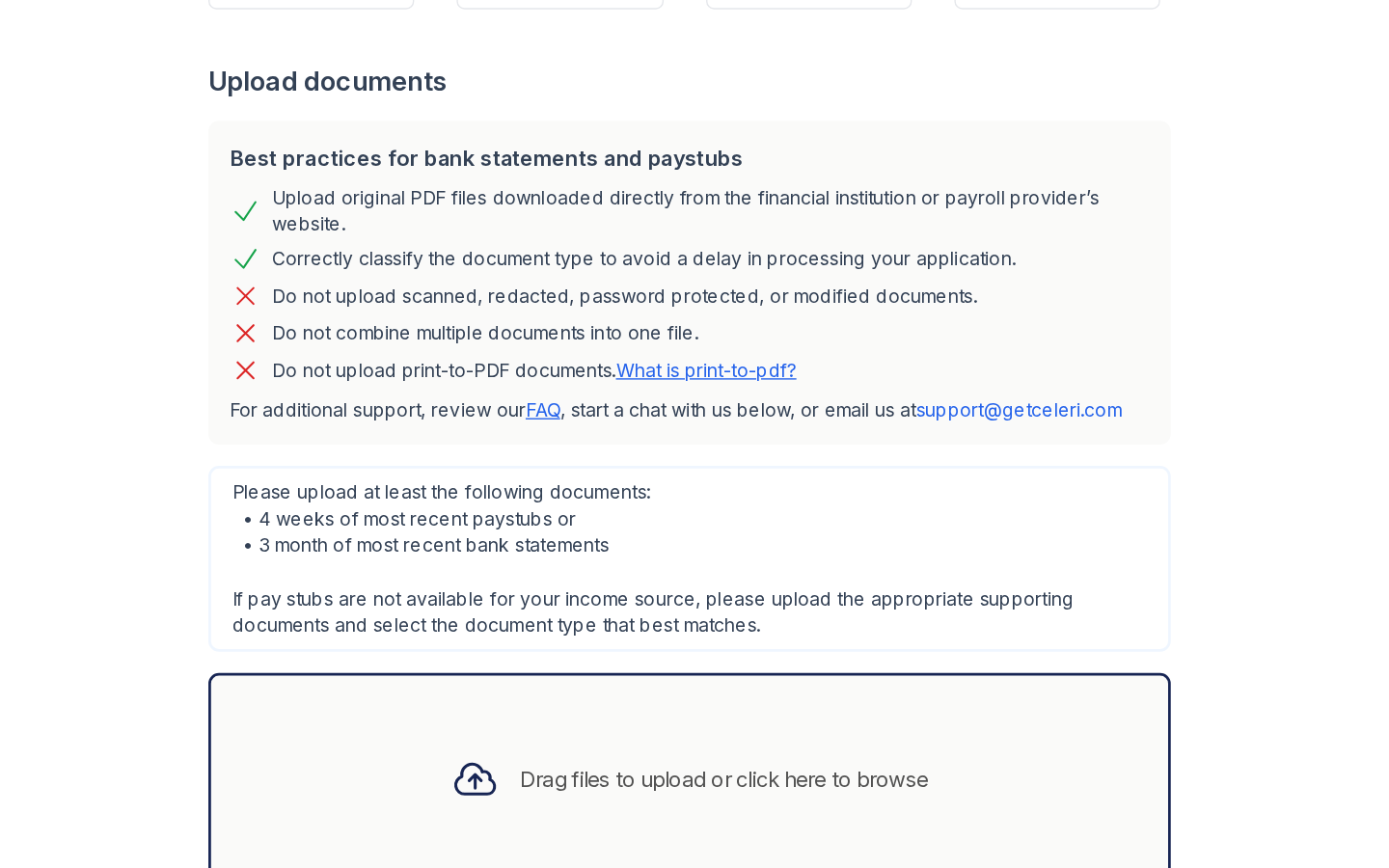 scroll, scrollTop: 882, scrollLeft: 0, axis: vertical 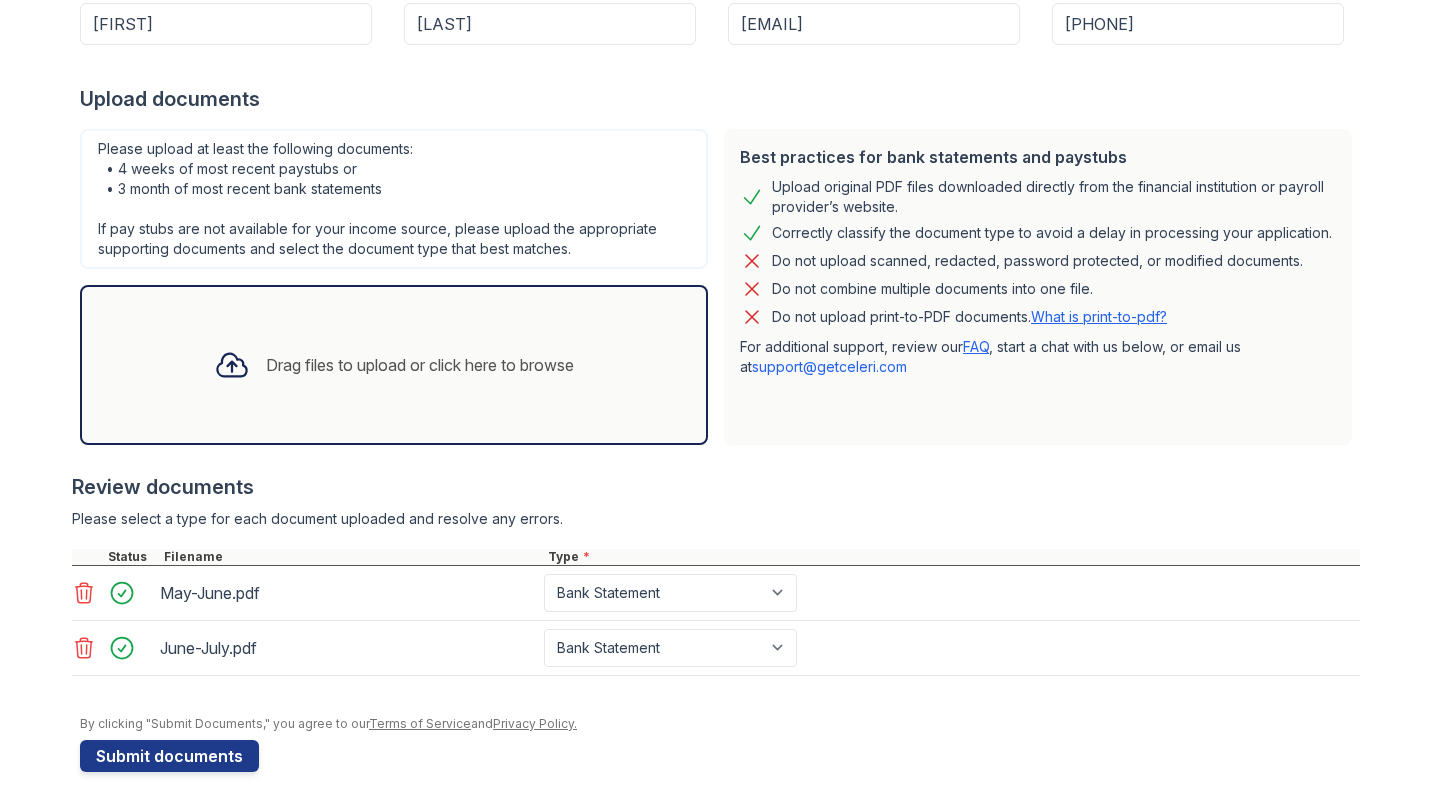 click on "Submit documents" at bounding box center [169, 756] 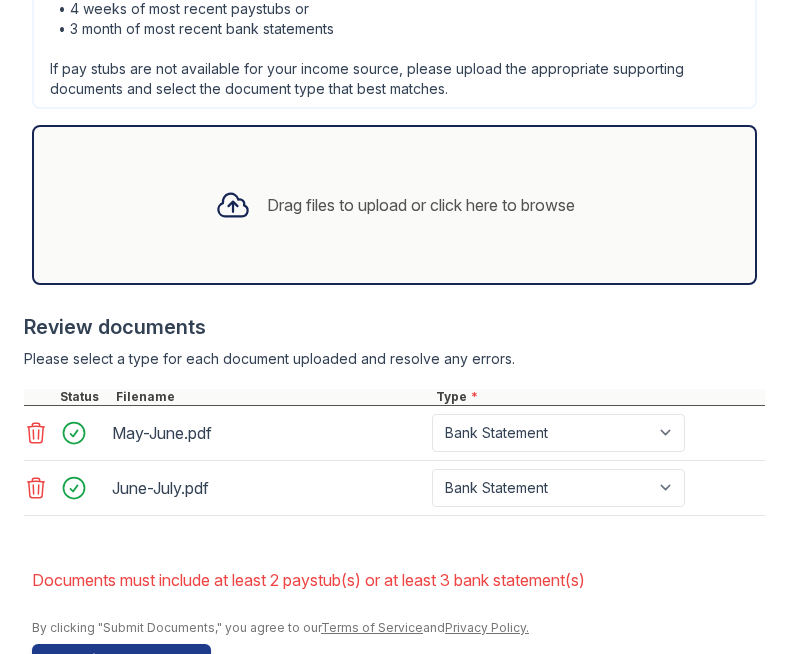 scroll, scrollTop: 979, scrollLeft: 0, axis: vertical 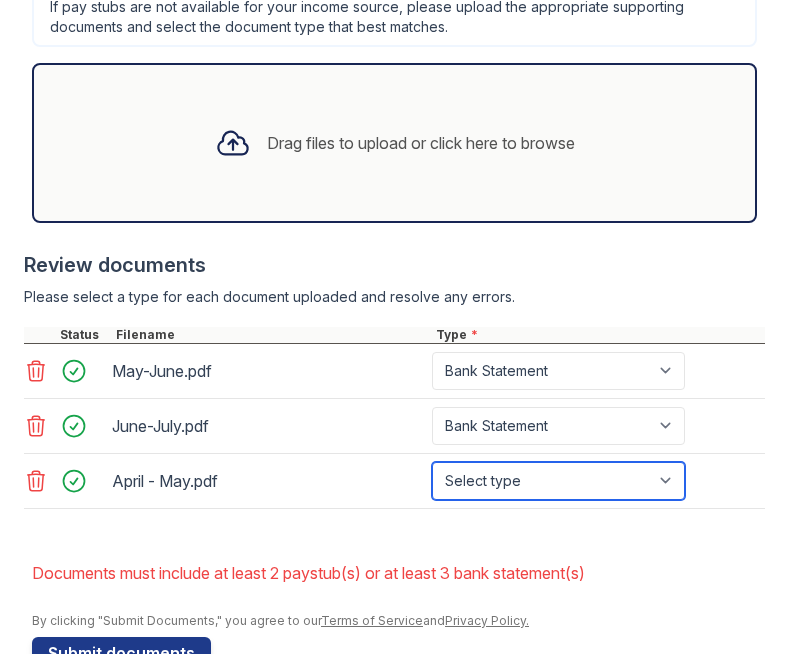click on "Select type
Paystub
Bank Statement
Offer Letter
Tax Documents
Benefit Award Letter
Investment Account Statement
Other" at bounding box center [558, 481] 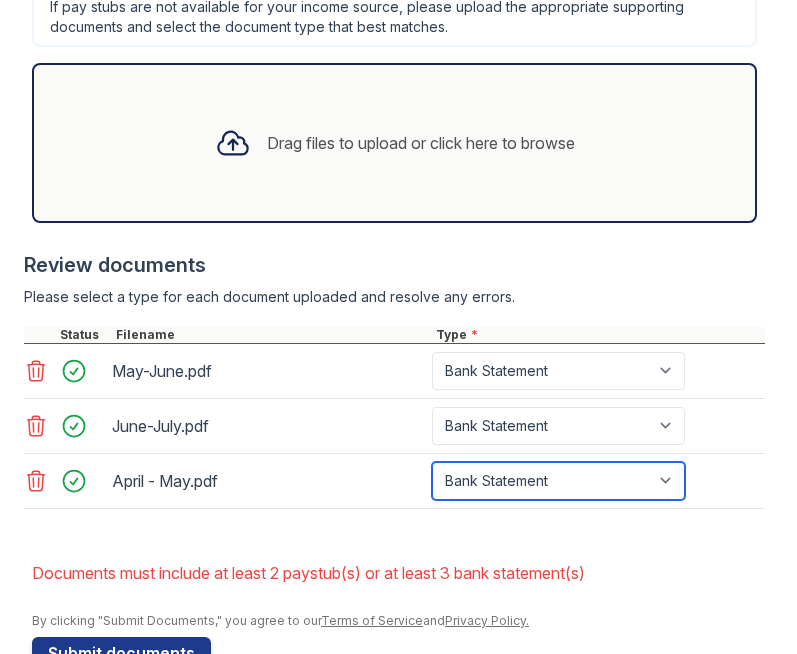scroll, scrollTop: 1034, scrollLeft: 0, axis: vertical 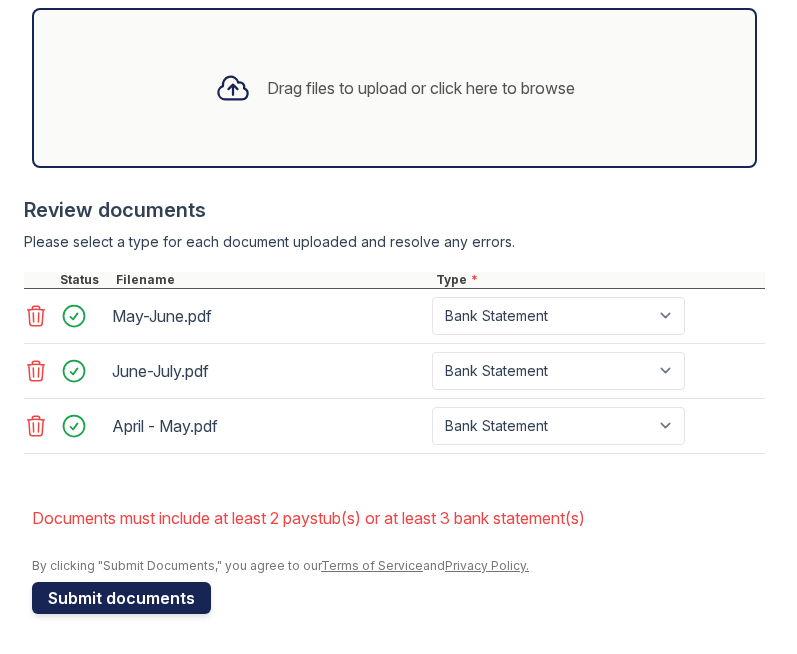 click on "Submit documents" at bounding box center (121, 598) 